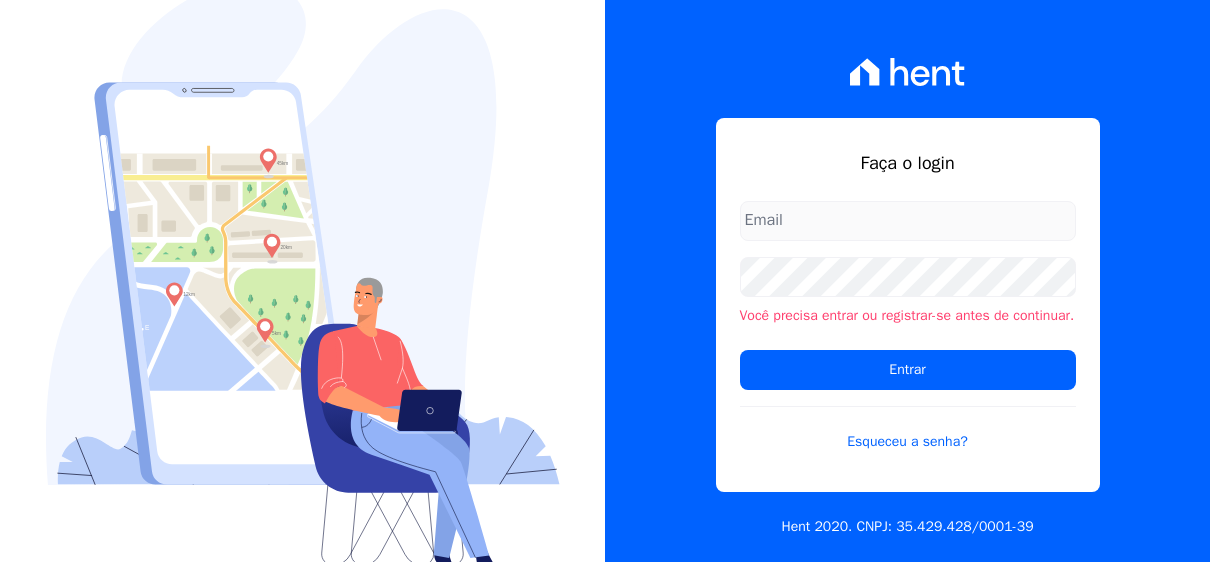 scroll, scrollTop: 0, scrollLeft: 0, axis: both 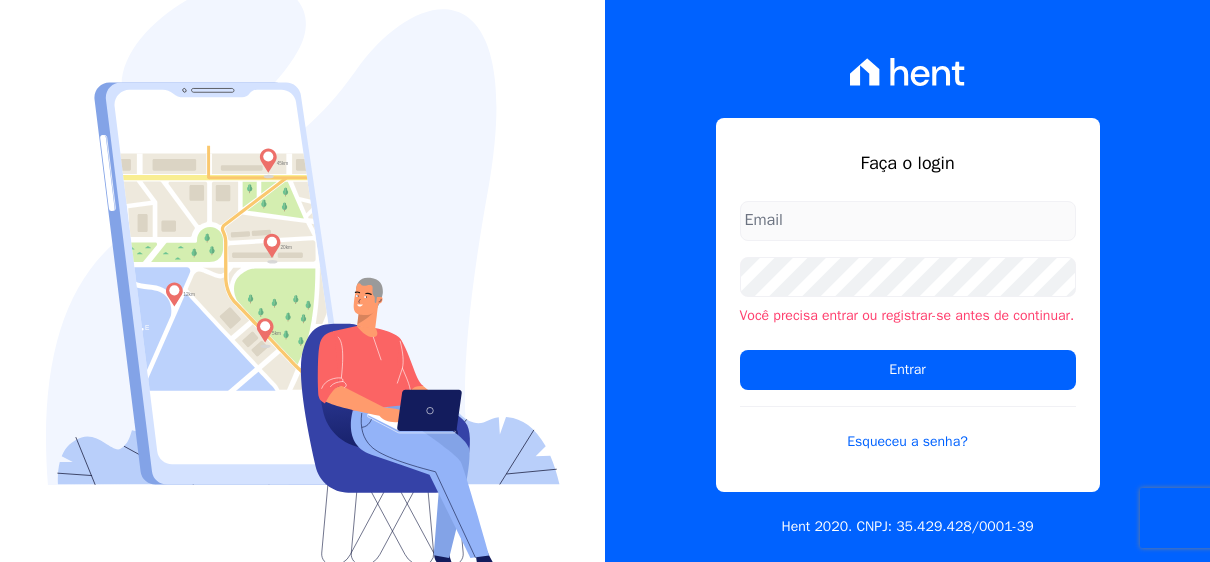 type on "[EMAIL_ADDRESS][PERSON_NAME][DOMAIN_NAME]" 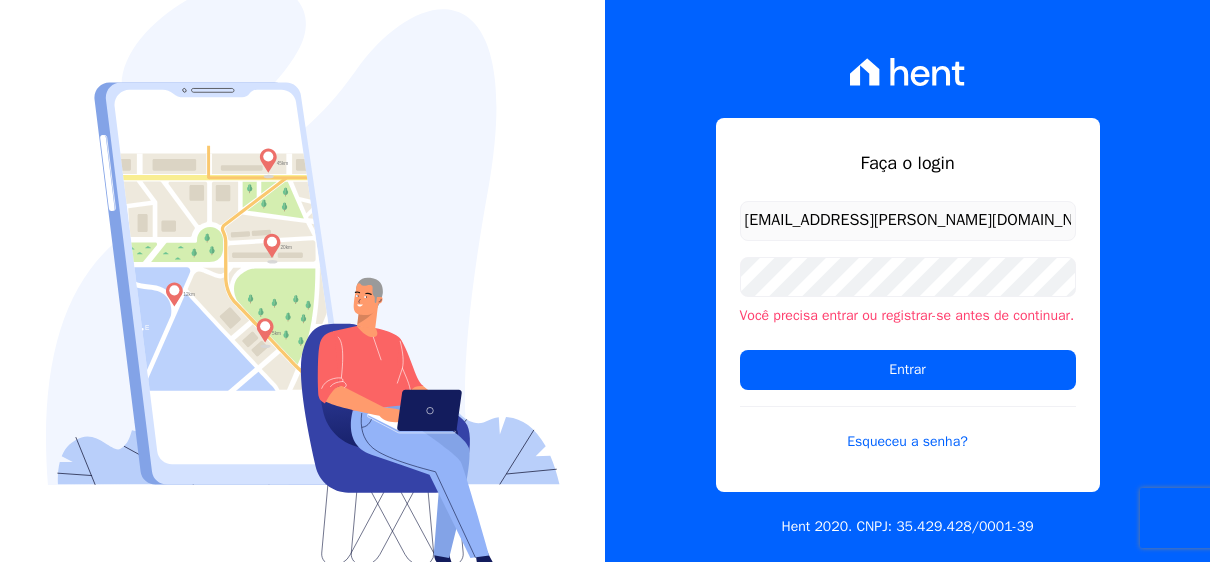 click on "Entrar" at bounding box center [908, 370] 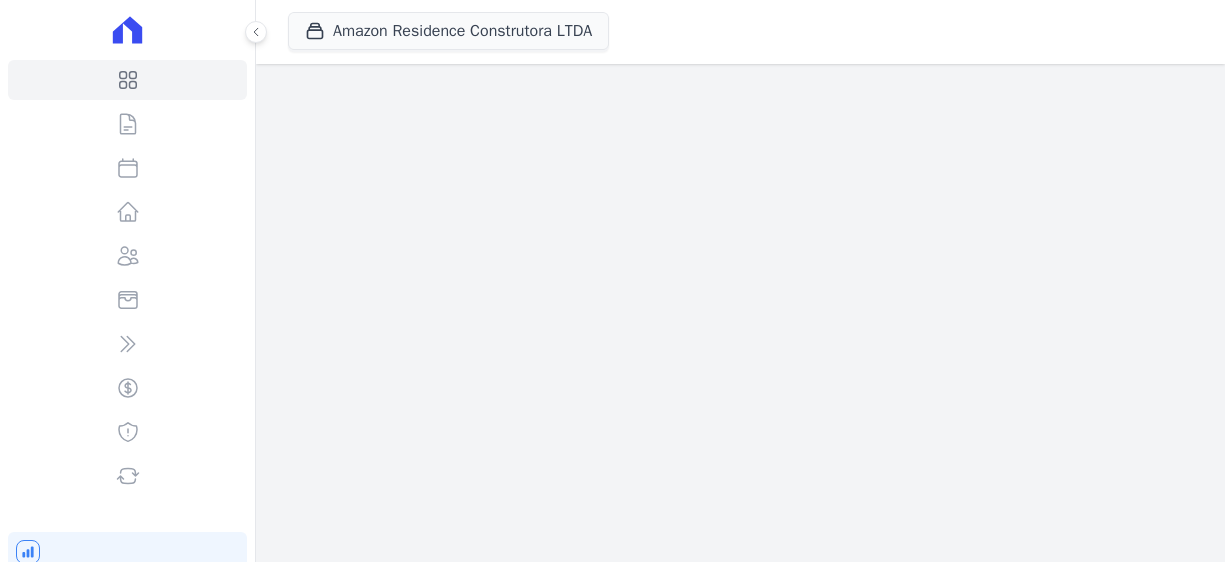 scroll, scrollTop: 0, scrollLeft: 0, axis: both 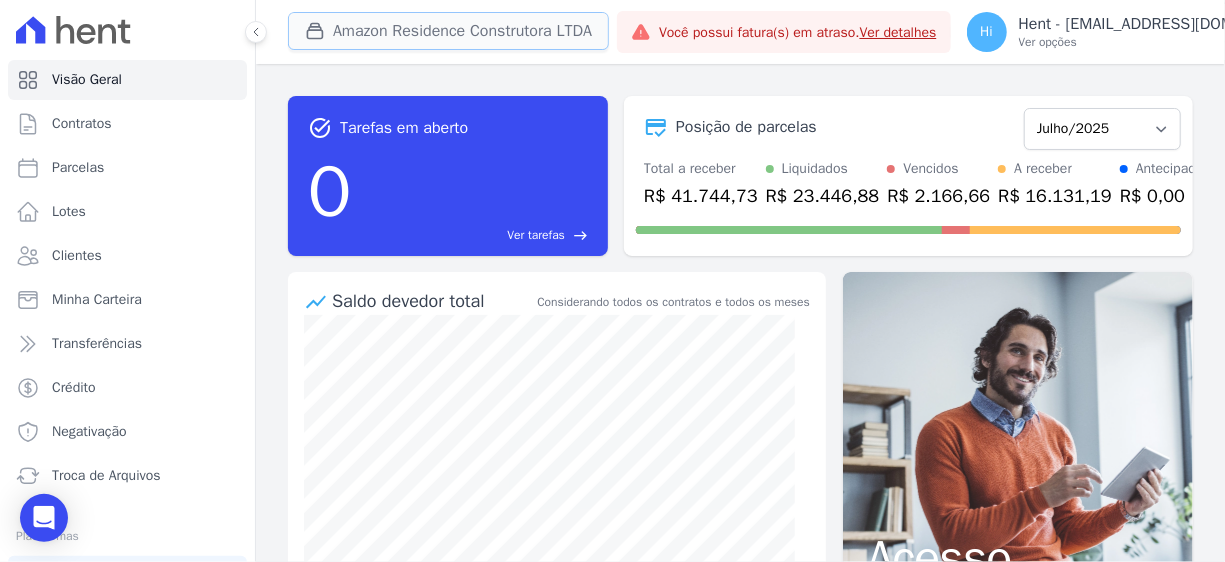 click on "Amazon Residence Construtora LTDA" at bounding box center [448, 31] 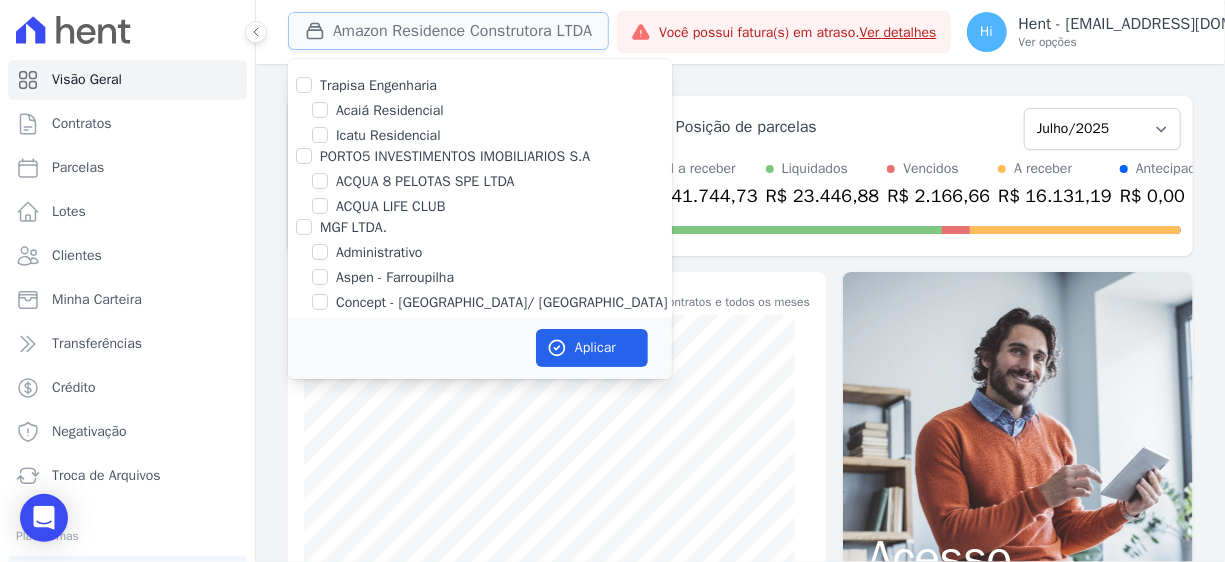 type 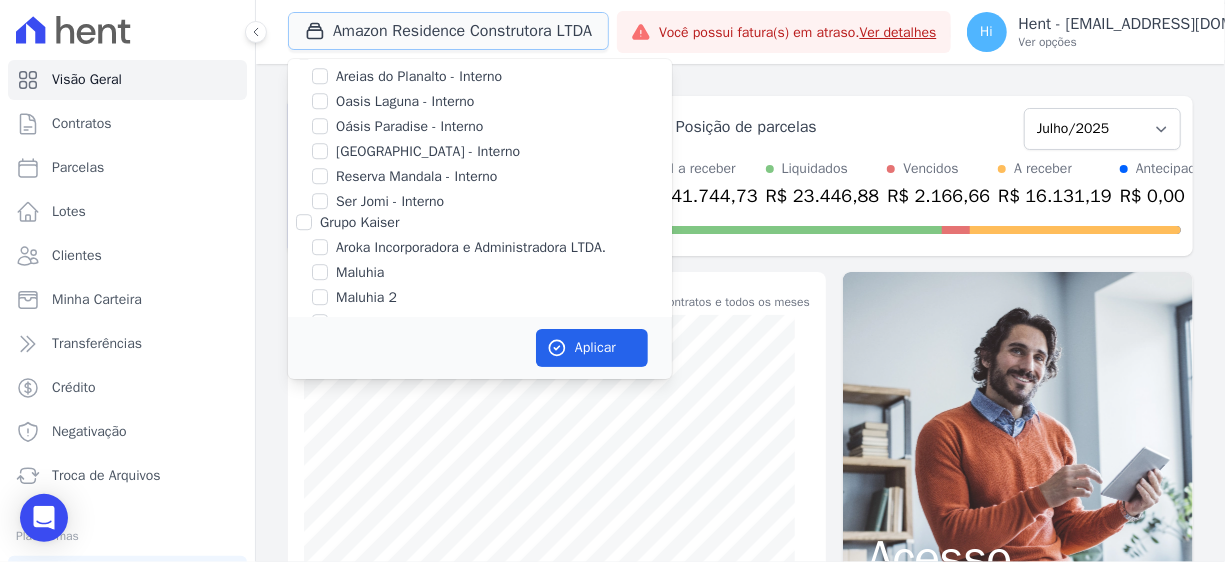 scroll, scrollTop: 2628, scrollLeft: 0, axis: vertical 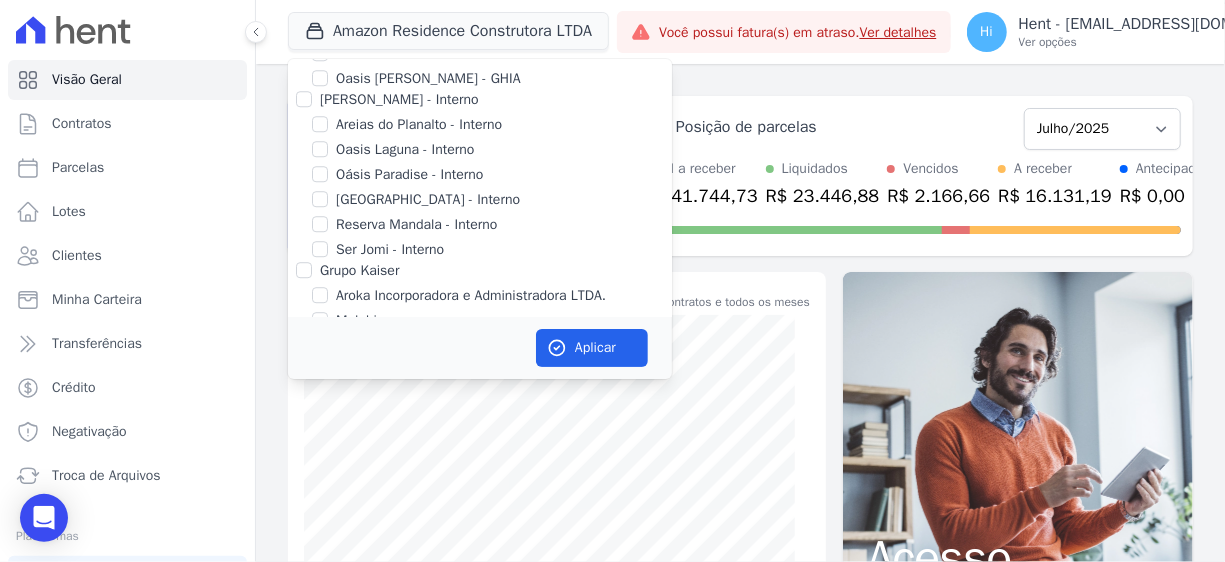 click on "Amazon Residence Construtora LTDA" at bounding box center (320, 7) 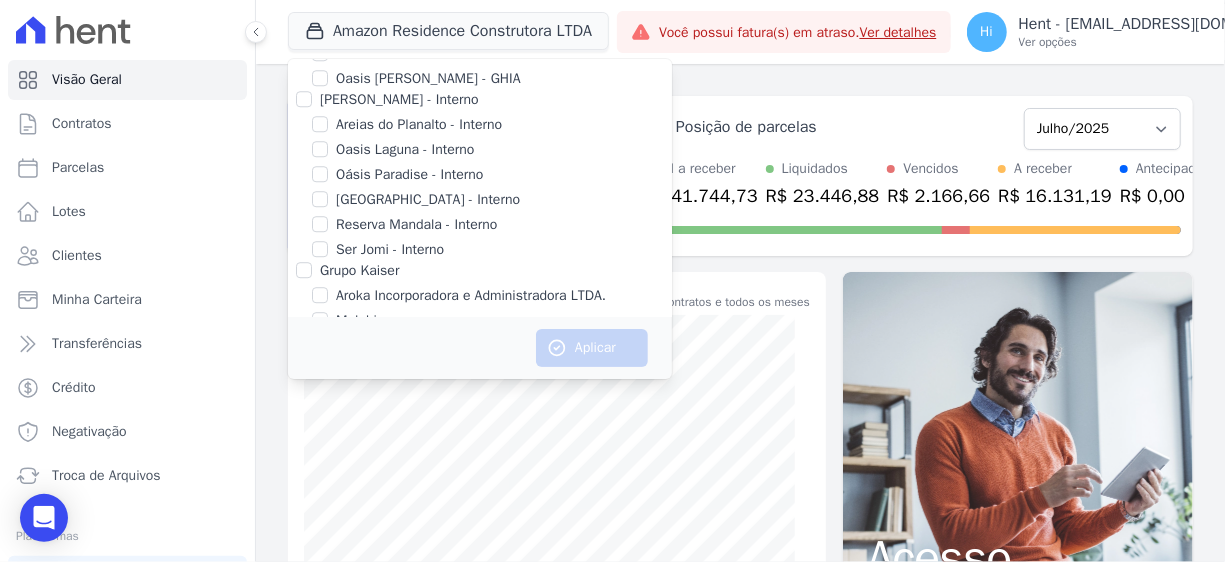 scroll, scrollTop: 0, scrollLeft: 0, axis: both 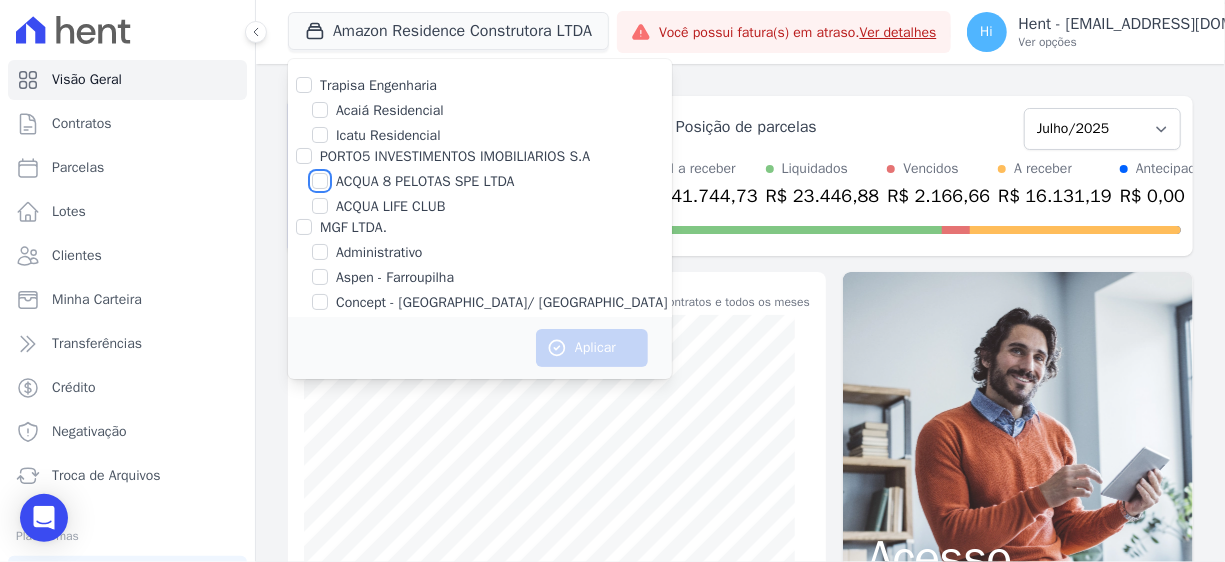 click on "ACQUA 8 PELOTAS SPE LTDA" at bounding box center [320, 181] 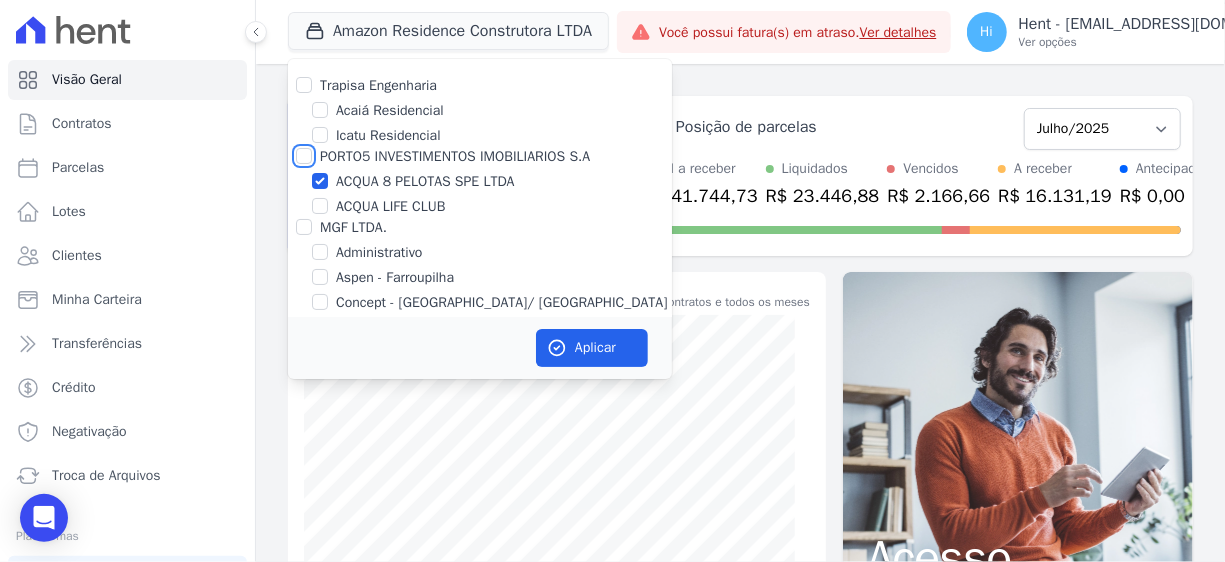 click on "PORTO5 INVESTIMENTOS IMOBILIARIOS S.A" at bounding box center [304, 156] 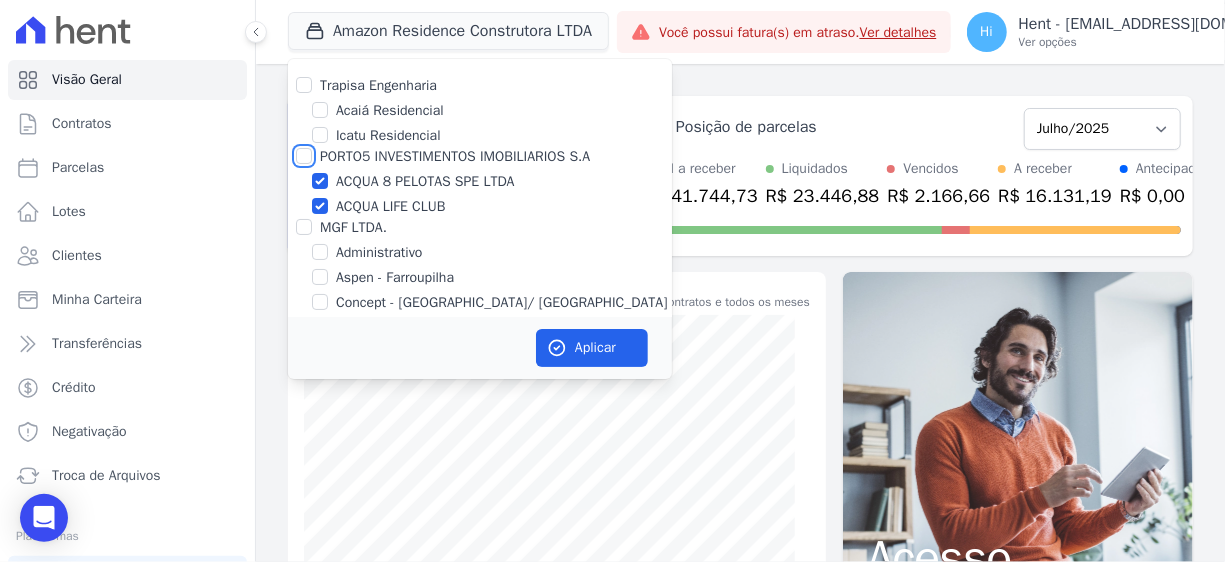 checkbox on "true" 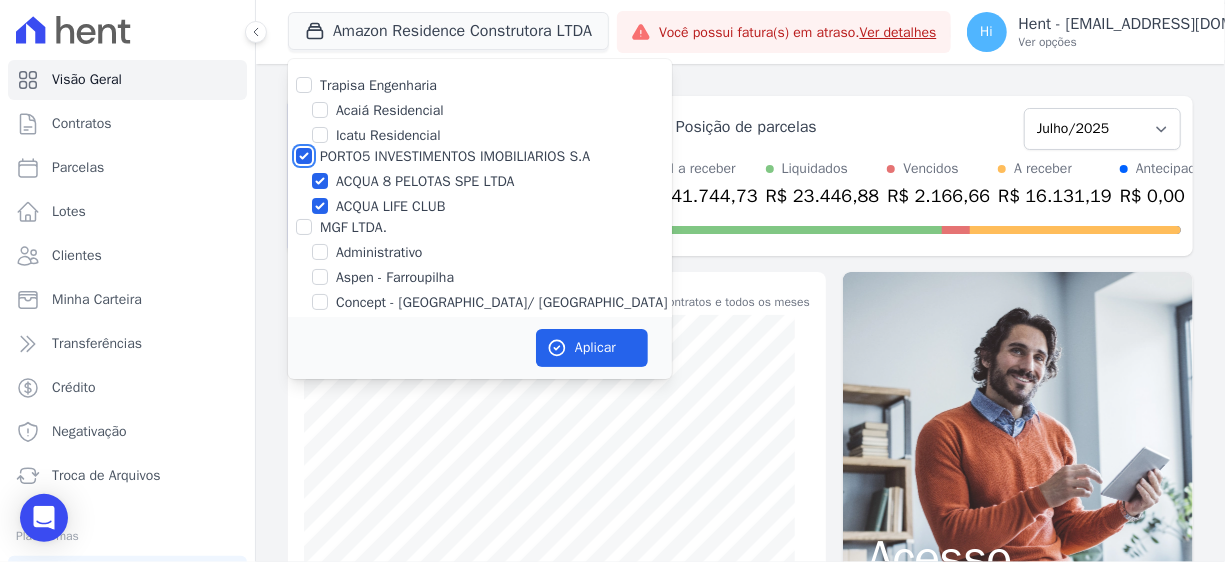 checkbox on "true" 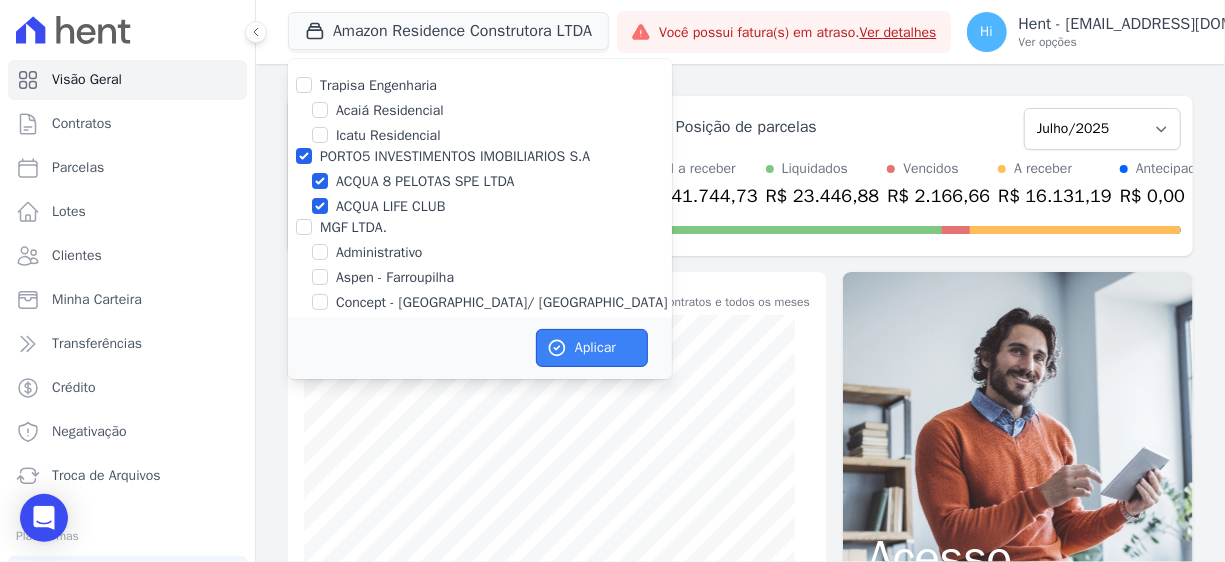 click on "Aplicar" at bounding box center (592, 348) 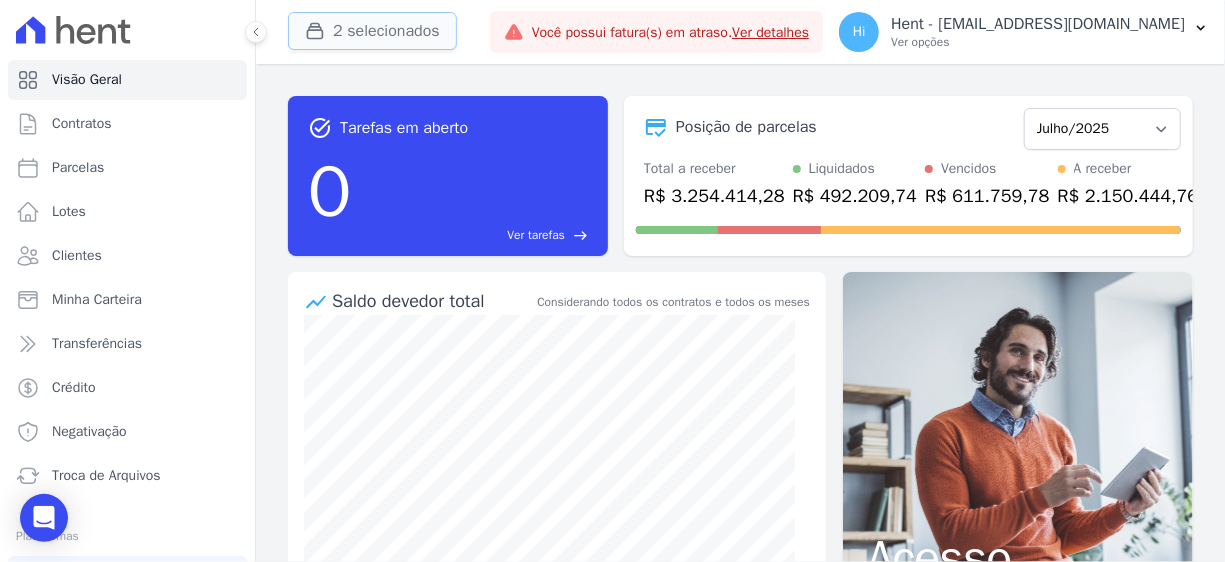 click on "2 selecionados" at bounding box center [372, 31] 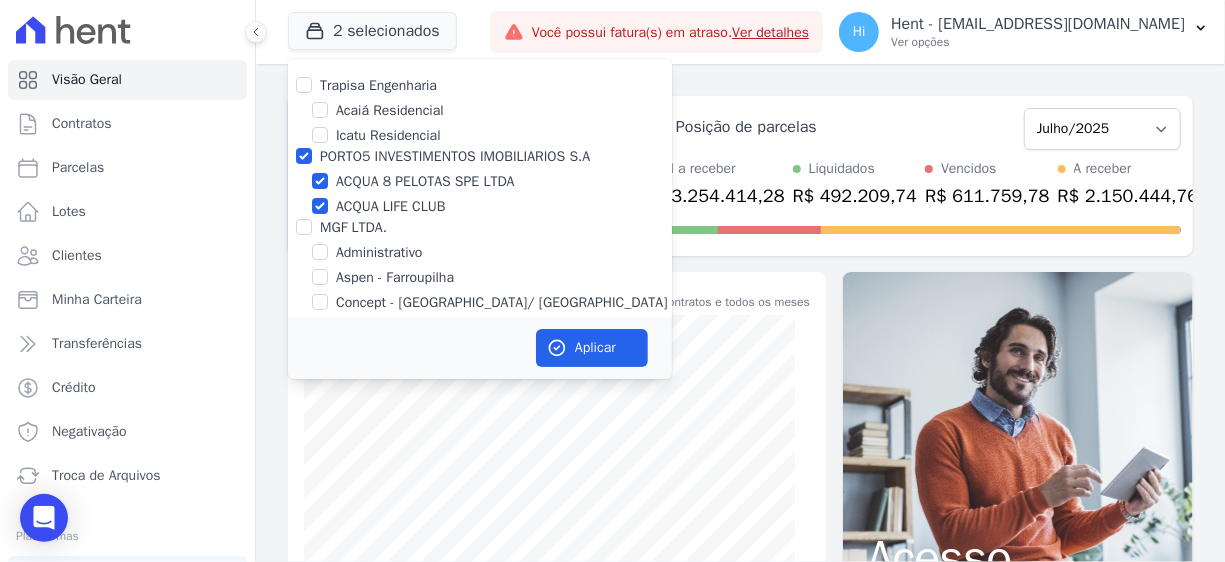 click on "ACQUA LIFE CLUB" at bounding box center (390, 206) 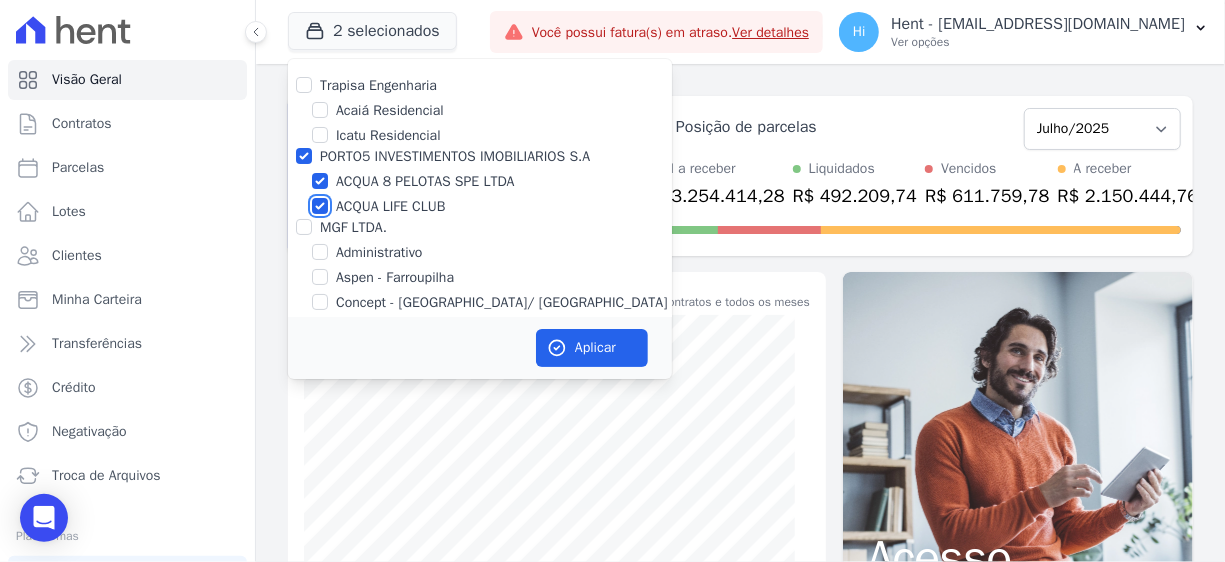 click on "ACQUA LIFE CLUB" at bounding box center (320, 206) 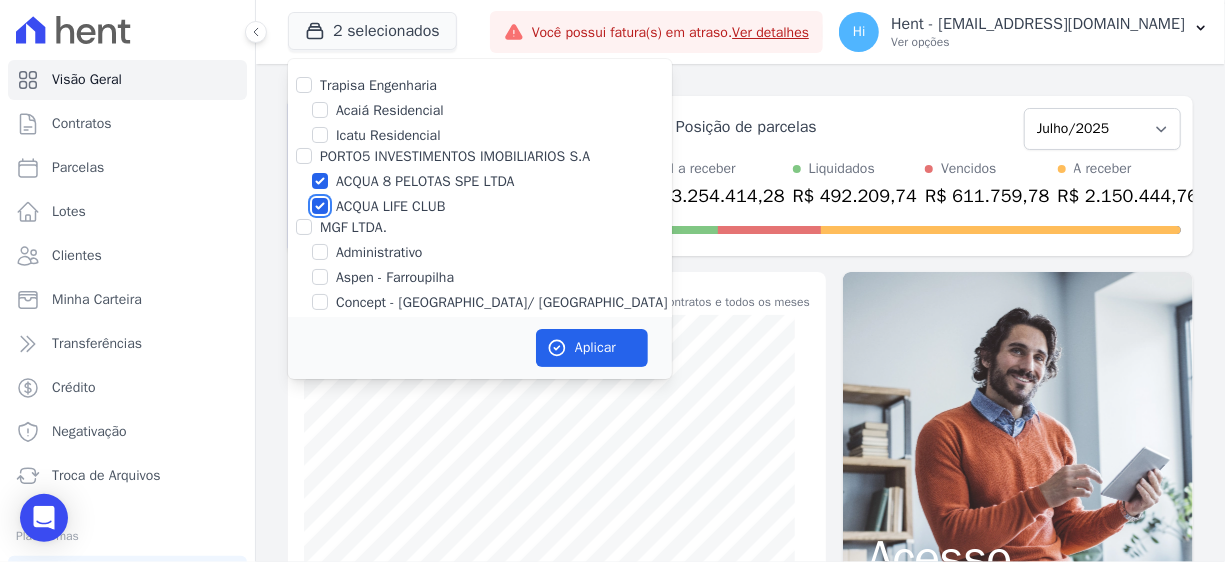 checkbox on "false" 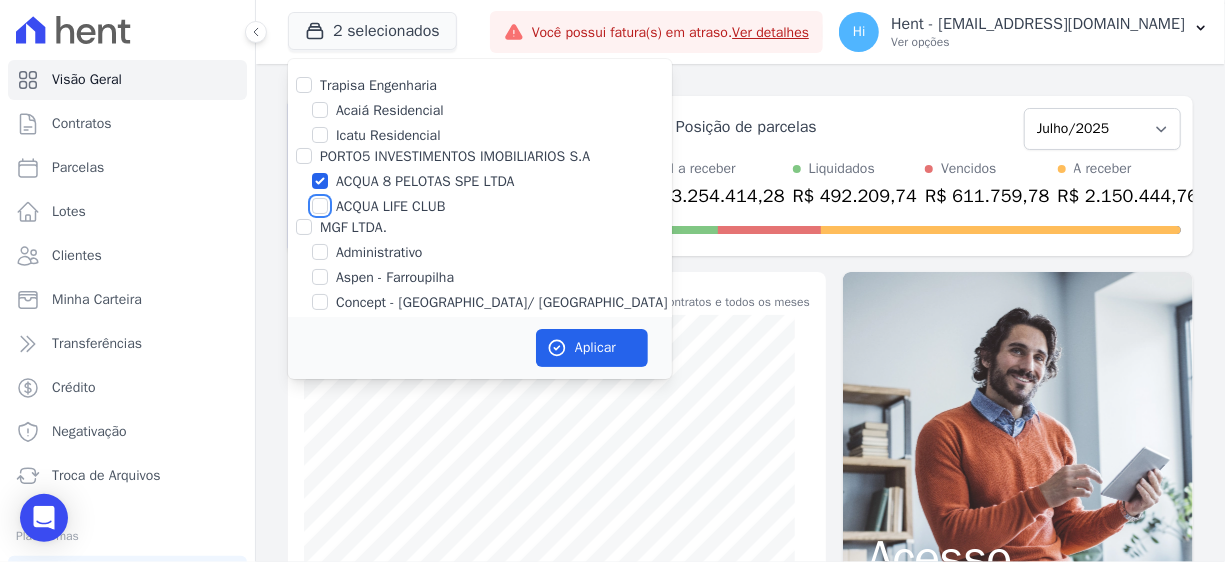 checkbox on "false" 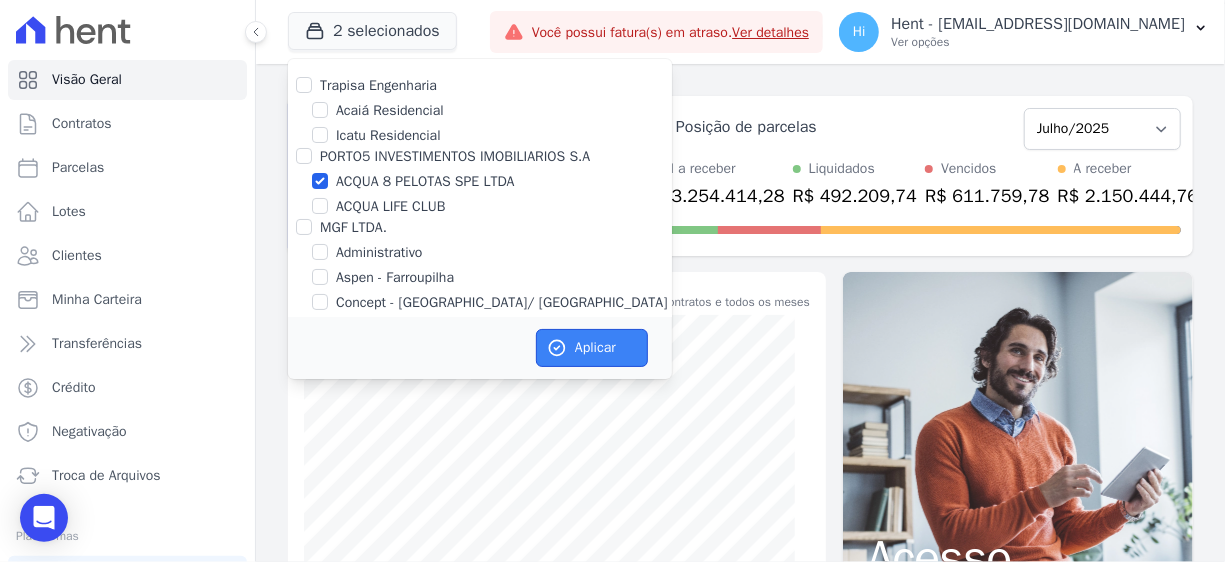 click on "Aplicar" at bounding box center [592, 348] 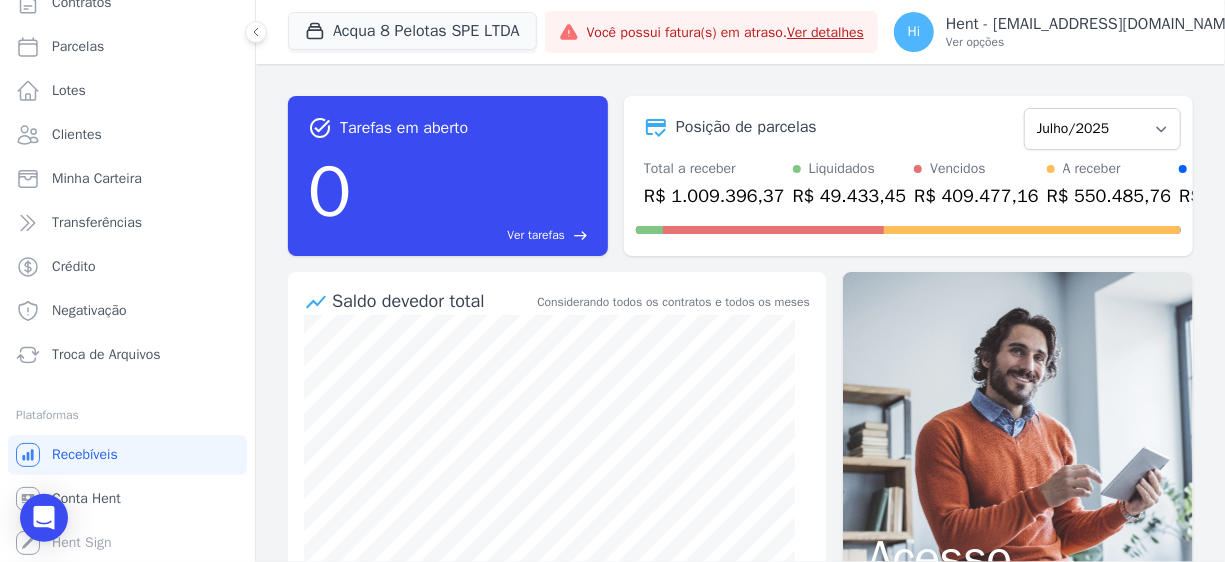 scroll, scrollTop: 122, scrollLeft: 0, axis: vertical 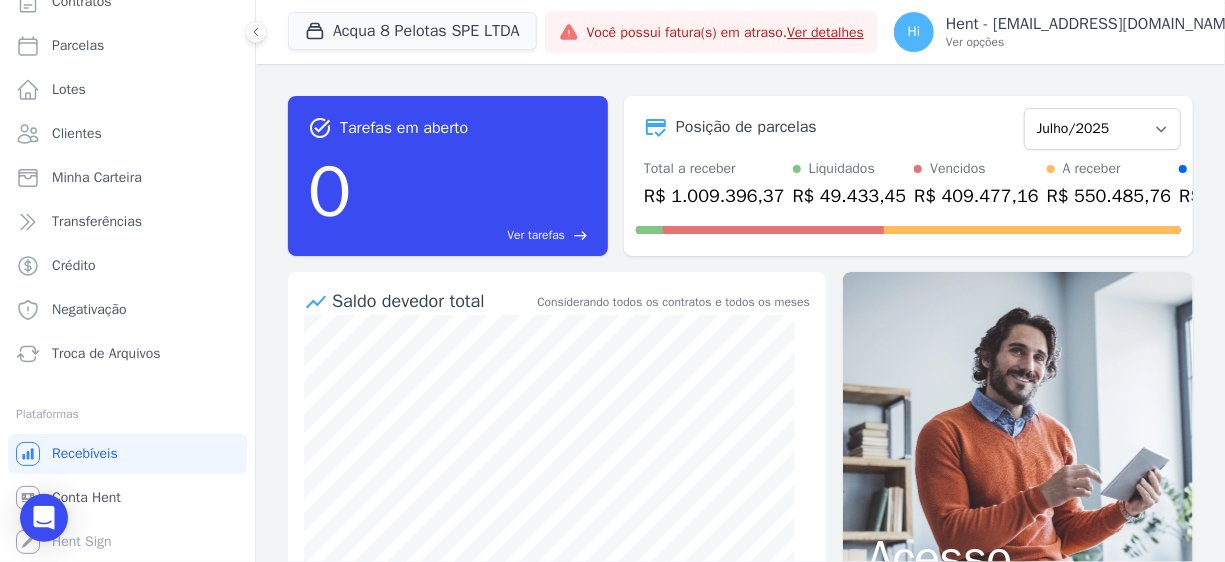 click on "task_alt
Tarefas em aberto
0
Ver tarefas
east
Posição de parcelas
Maio/2015
Junho/2015
Julho/2015
Agosto/2015
Setembro/2015
Outubro/2015
Novembro/2015
Dezembro/2015
Janeiro/2016
Fevereiro/2016
Março/2016
Abril/2016
Maio/2016
Junho/2016
Julho/2016
Agosto/2016
Setembro/2016
Outubro/2016
Novembro/2016
Dezembro/2016
[GEOGRAPHIC_DATA]/2017
Fevereiro/2017
Março/2017
Abril/2017
Maio/2017
Junho/2017
Julho/2017
Agosto/2017
Setembro/2017
Outubro/2017
Novembro/2017
Dezembro/2017
Janeiro/2018
Fevereiro/2018
Março/2018
Abril/2018
Maio/2018
Junho/2018
Julho/2018
Agosto/2018
Setembro/2018
Outubro/2018
Novembro/2018
Dezembro/2018
[GEOGRAPHIC_DATA]/2019
Fevereiro/2019
Março/2019
Abril/2019
Maio/2019" at bounding box center [740, 176] 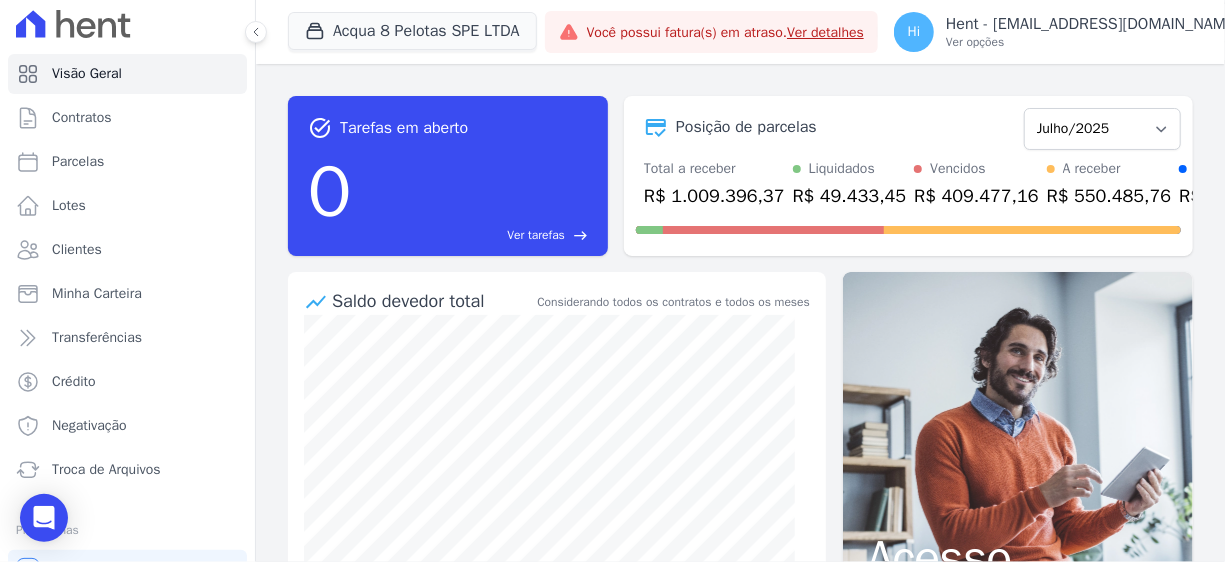 scroll, scrollTop: 0, scrollLeft: 0, axis: both 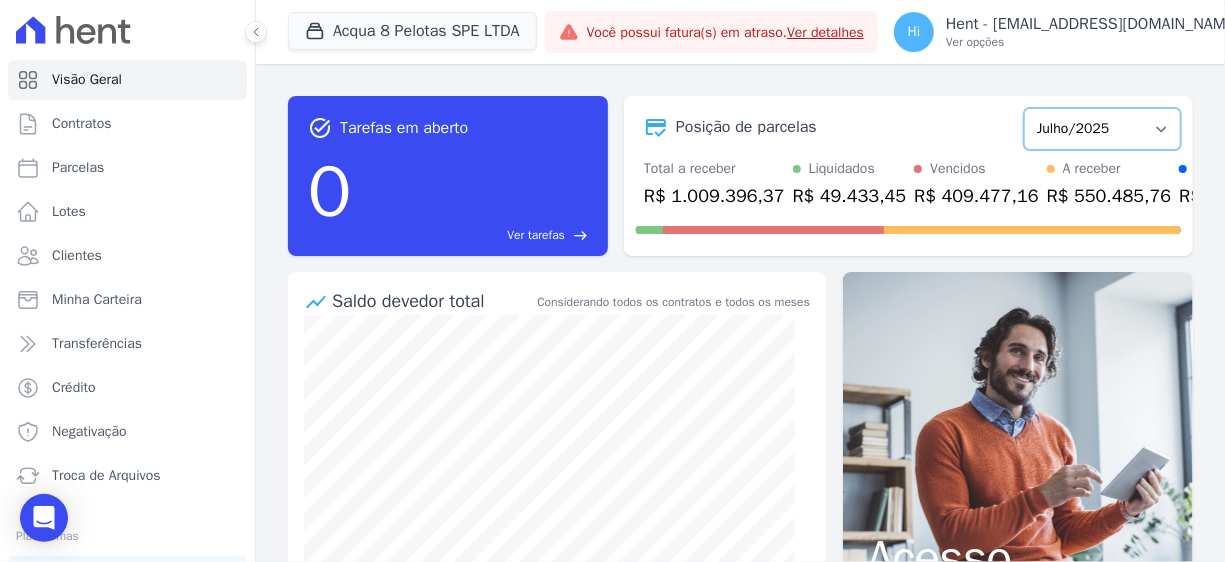 click on "Maio/2015
Junho/2015
Julho/2015
Agosto/2015
Setembro/2015
Outubro/2015
Novembro/2015
Dezembro/2015
Janeiro/2016
Fevereiro/2016
Março/2016
Abril/2016
Maio/2016
Junho/2016
Julho/2016
Agosto/2016
Setembro/2016
Outubro/2016
Novembro/2016
Dezembro/2016
Janeiro/2017
Fevereiro/2017
Março/2017
Abril/2017
Maio/2017
Junho/2017
Julho/2017
Agosto/2017
Setembro/2017
Outubro/2017
Novembro/2017
Dezembro/2017
Janeiro/2018
Fevereiro/2018
Março/2018
Abril/2018
Maio/2018
Junho/2018
Julho/2018
Agosto/2018
Setembro/2018
Outubro/2018
Novembro/2018
Dezembro/2018
Janeiro/2019
Fevereiro/2019
Março/2019
Abril/2019
Maio/2019
Junho/2019
Julho/2019
Agosto/2019
Setembro/2019
Outubro/2019
Novembro/2019
Dezembro/2019
Janeiro/2020
Fevereiro/2020
Março/2020
Abril/2020
Maio/2020
Junho/2020
Julho/2020
Agosto/2020
Setembro/2020
Outubro/2020
Novembro/2020
Dezembro/2020
Janeiro/2021
Fevereiro/2021" at bounding box center [1102, 129] 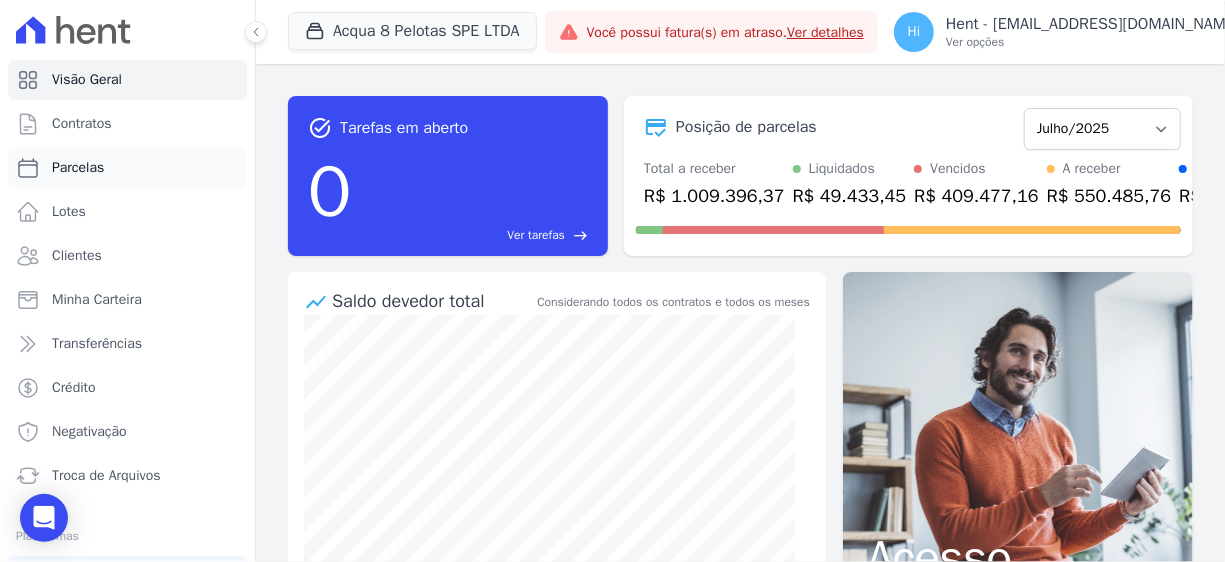 click on "Parcelas" at bounding box center (127, 168) 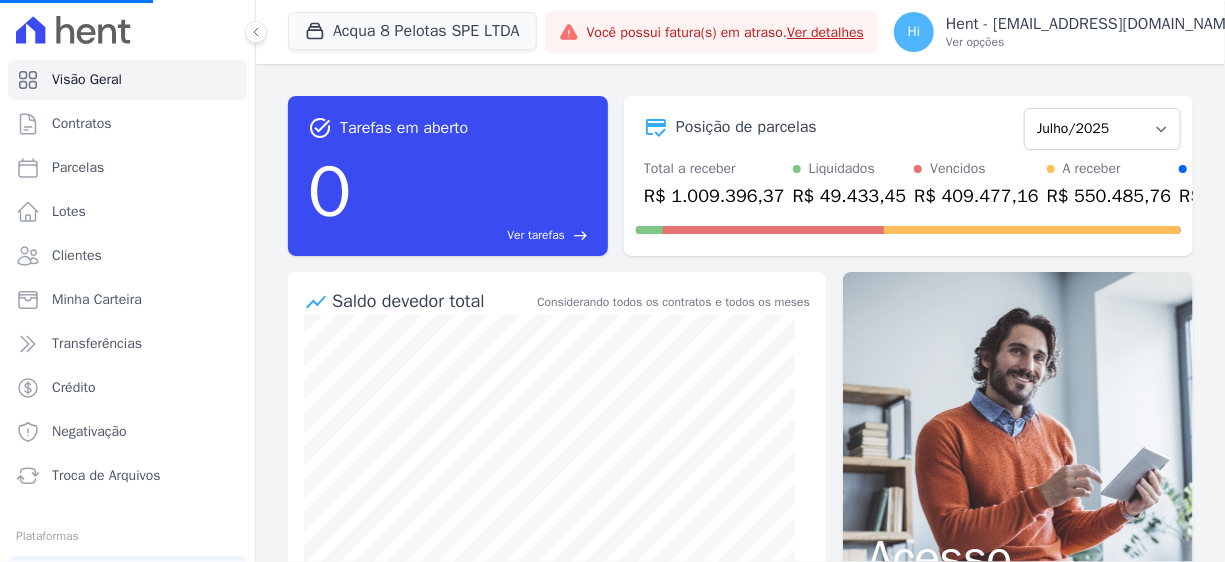 select 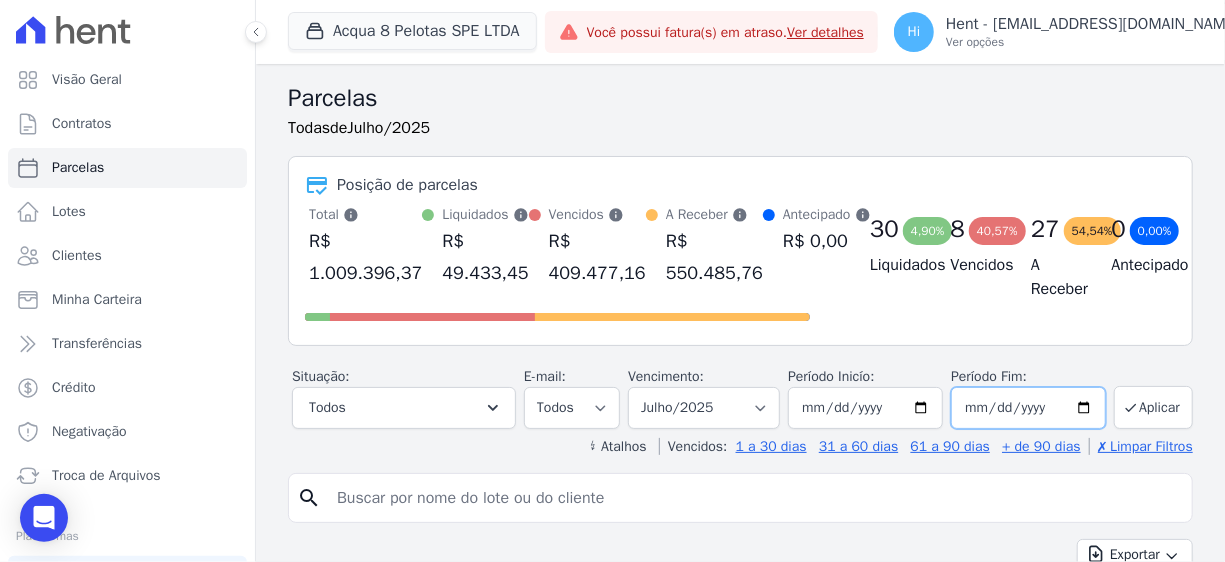 click on "[DATE]" at bounding box center (1028, 408) 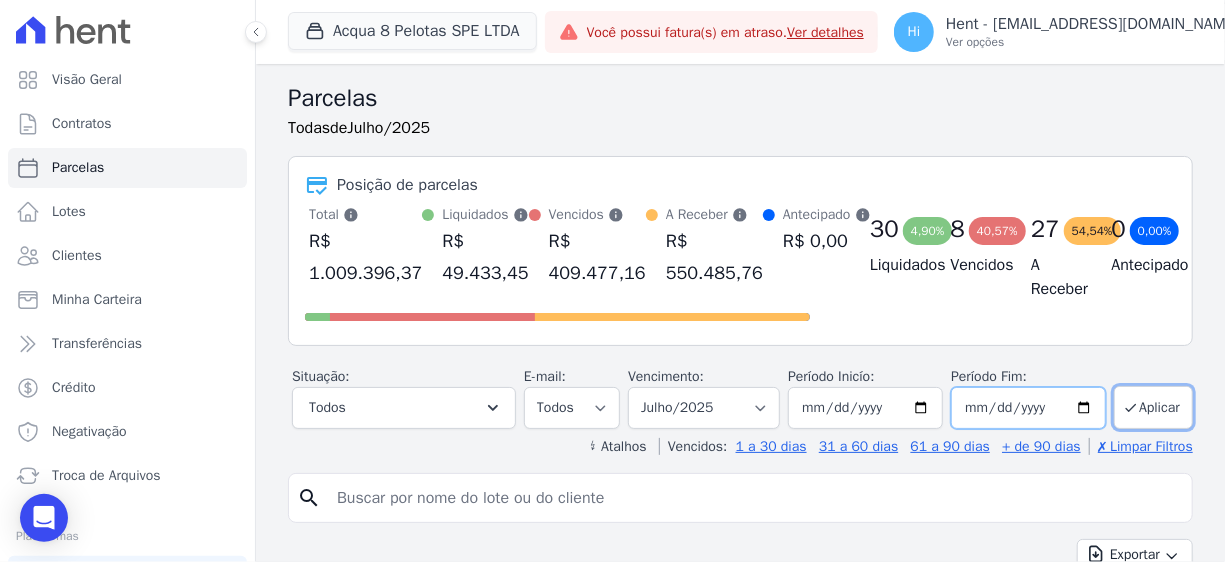 type on "[DATE]" 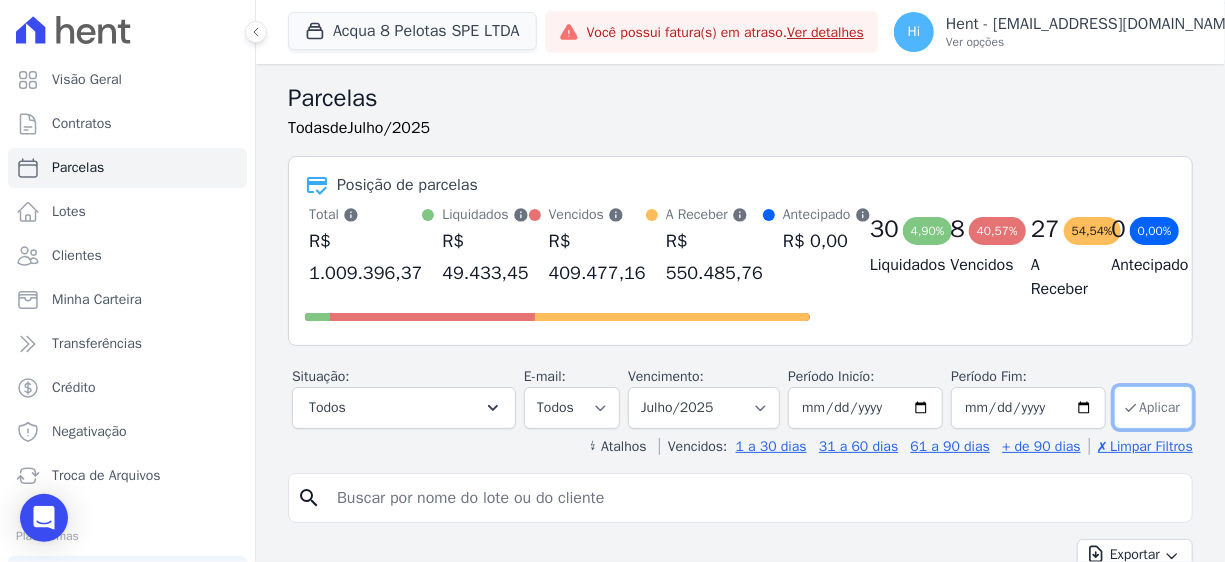 click on "Aplicar" at bounding box center [1153, 407] 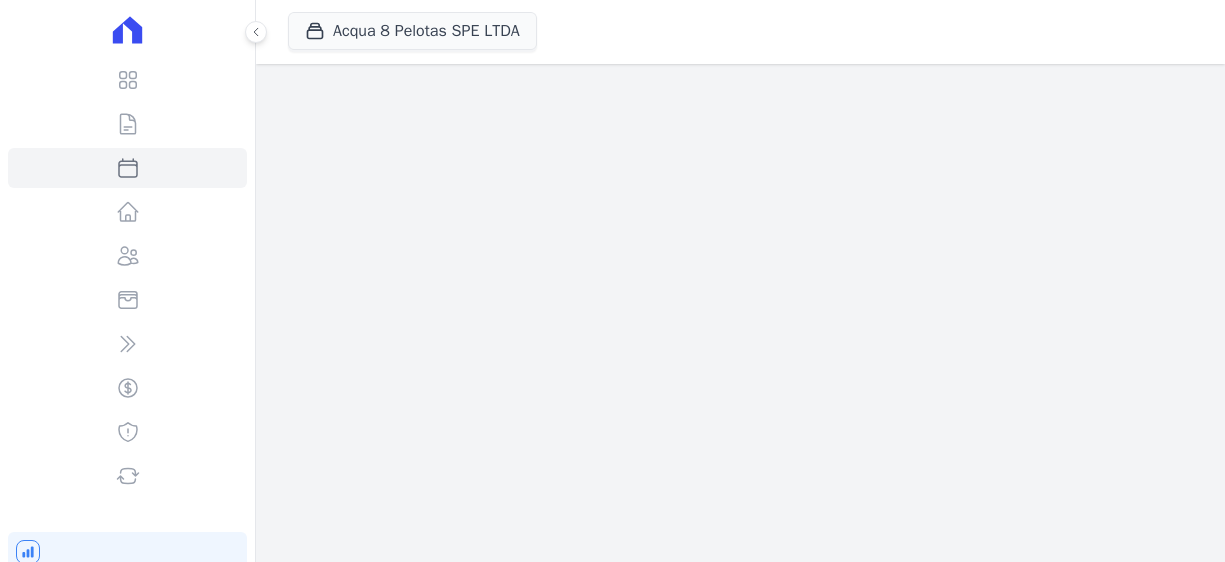 scroll, scrollTop: 0, scrollLeft: 0, axis: both 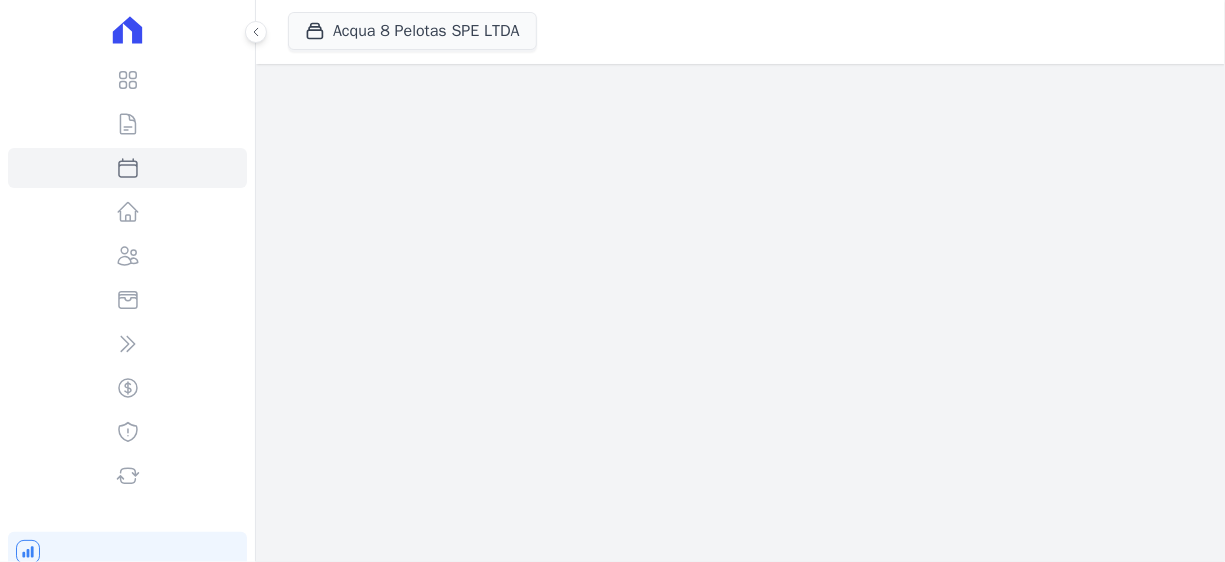 select 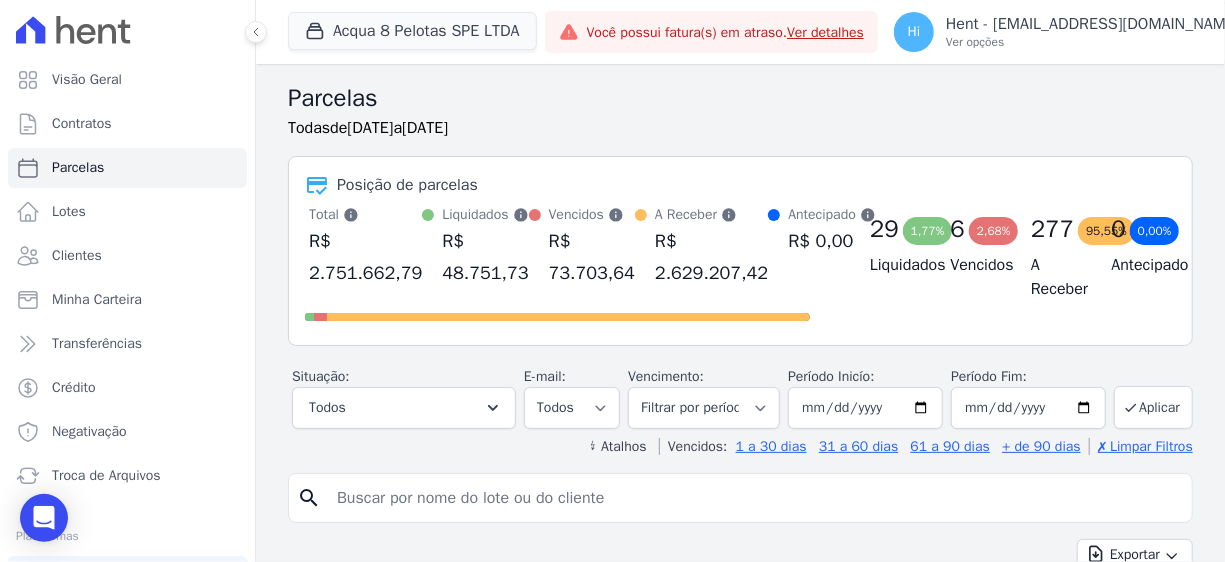 scroll, scrollTop: 122, scrollLeft: 0, axis: vertical 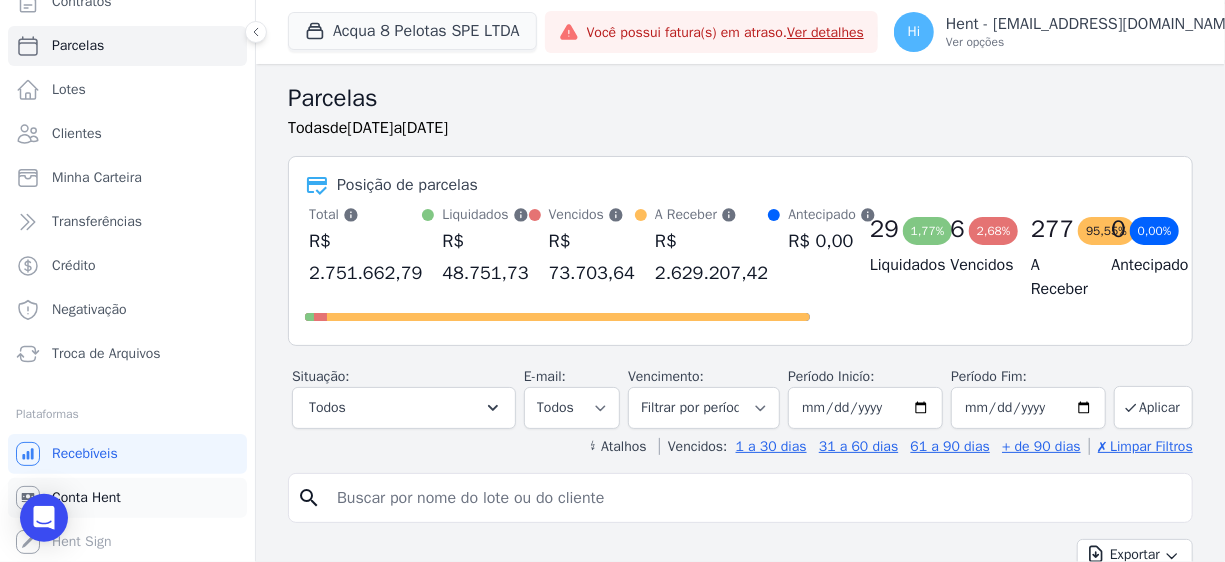 click on "Conta Hent" at bounding box center (127, 498) 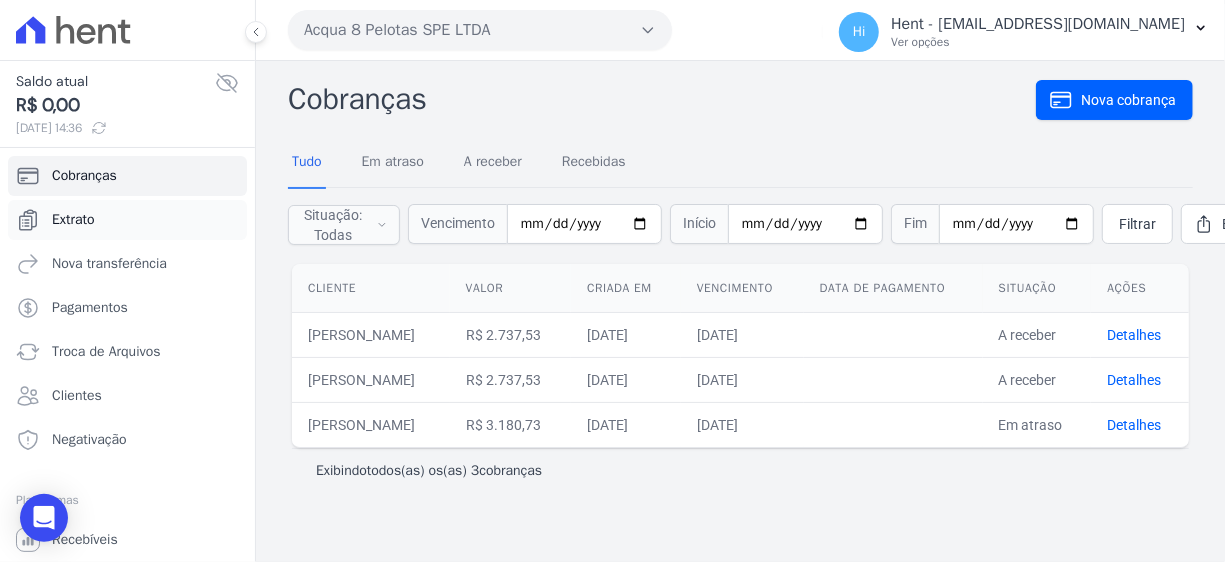 click on "Extrato" at bounding box center [127, 220] 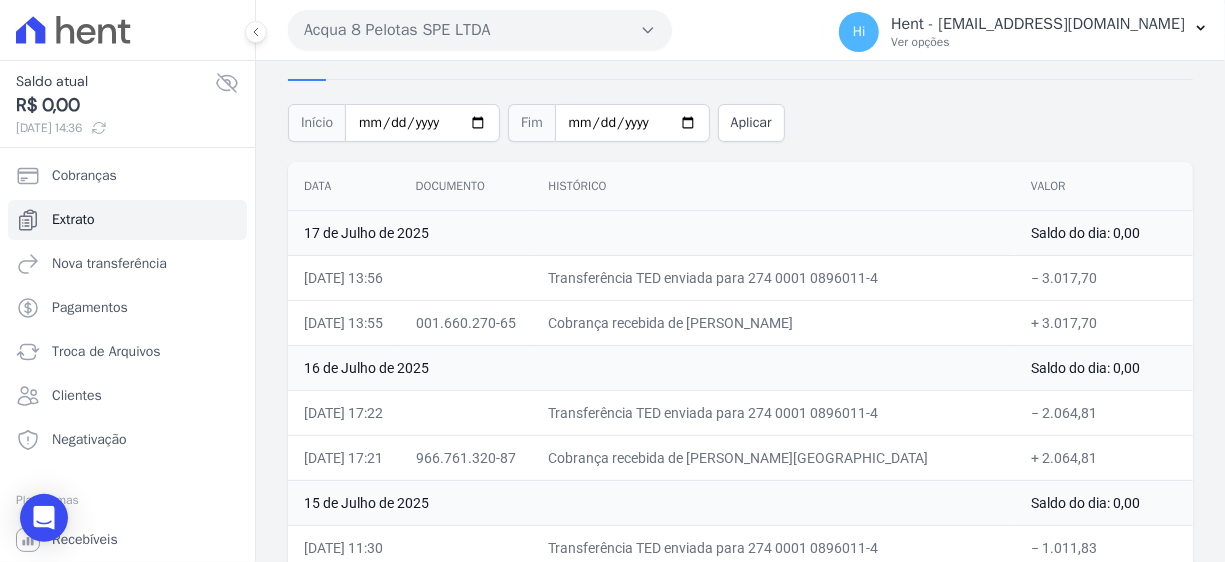 scroll, scrollTop: 132, scrollLeft: 0, axis: vertical 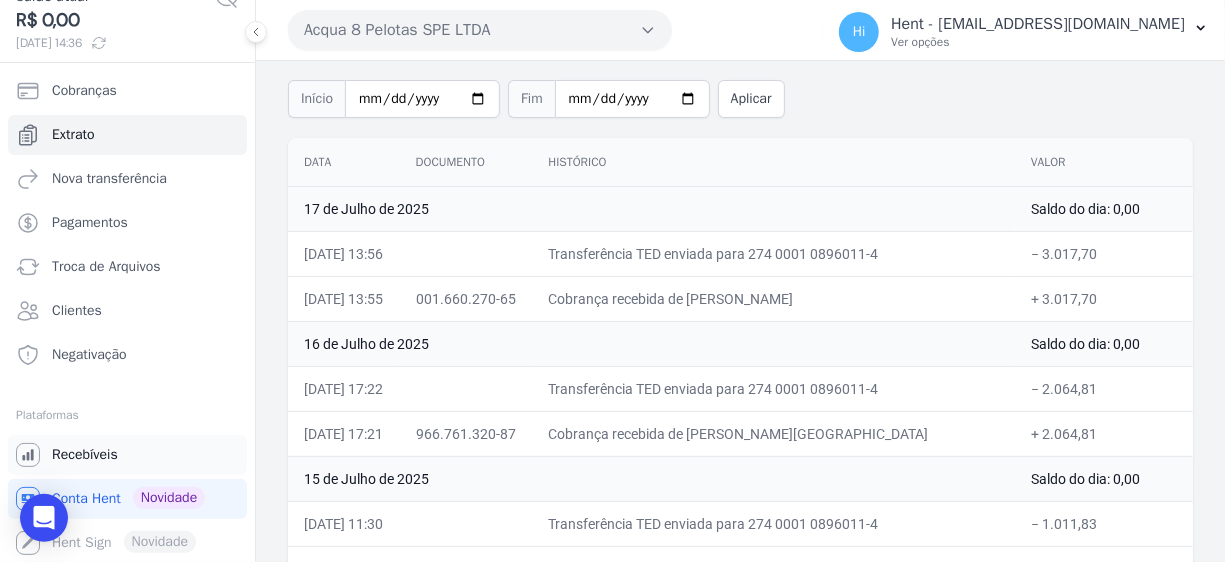 click on "Recebíveis" at bounding box center (127, 455) 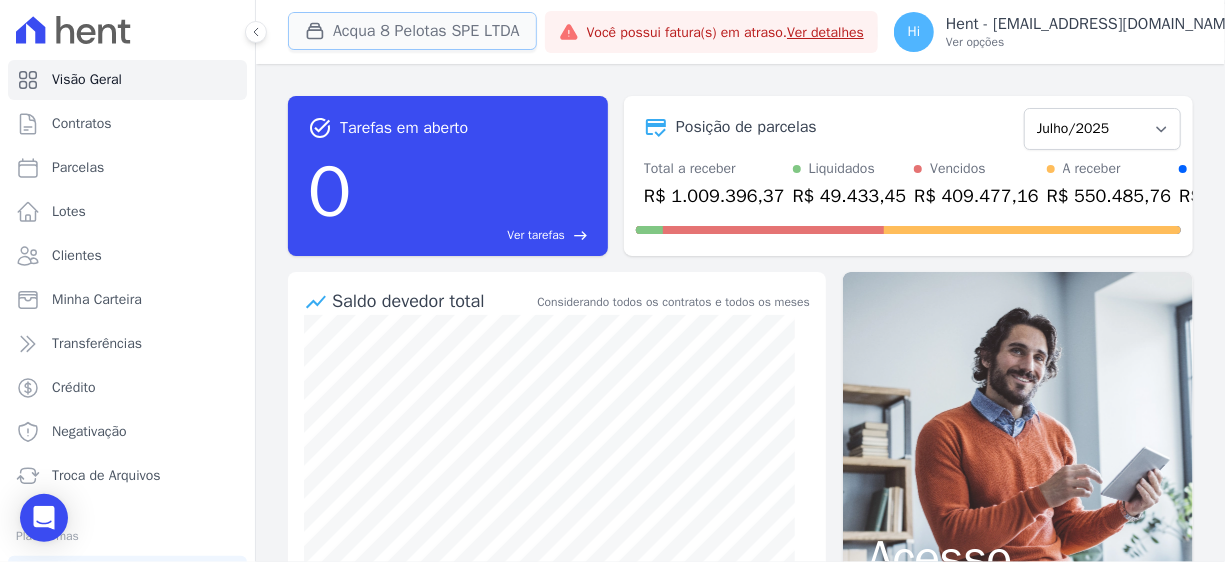 click on "Acqua 8 Pelotas SPE LTDA" at bounding box center (412, 31) 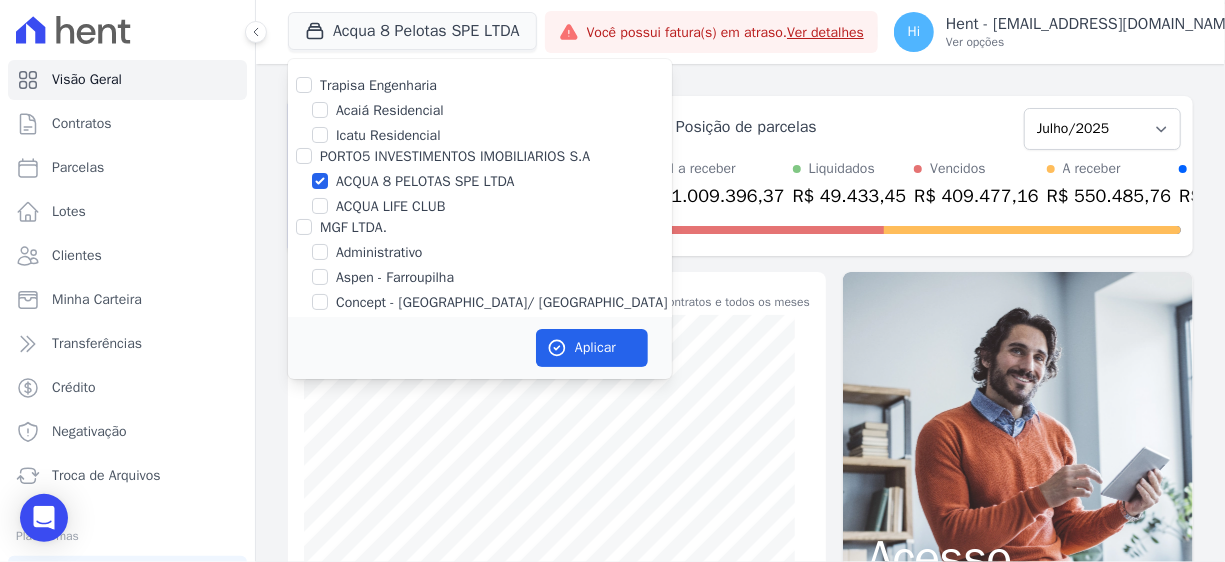 click on "ACQUA LIFE CLUB" at bounding box center [390, 206] 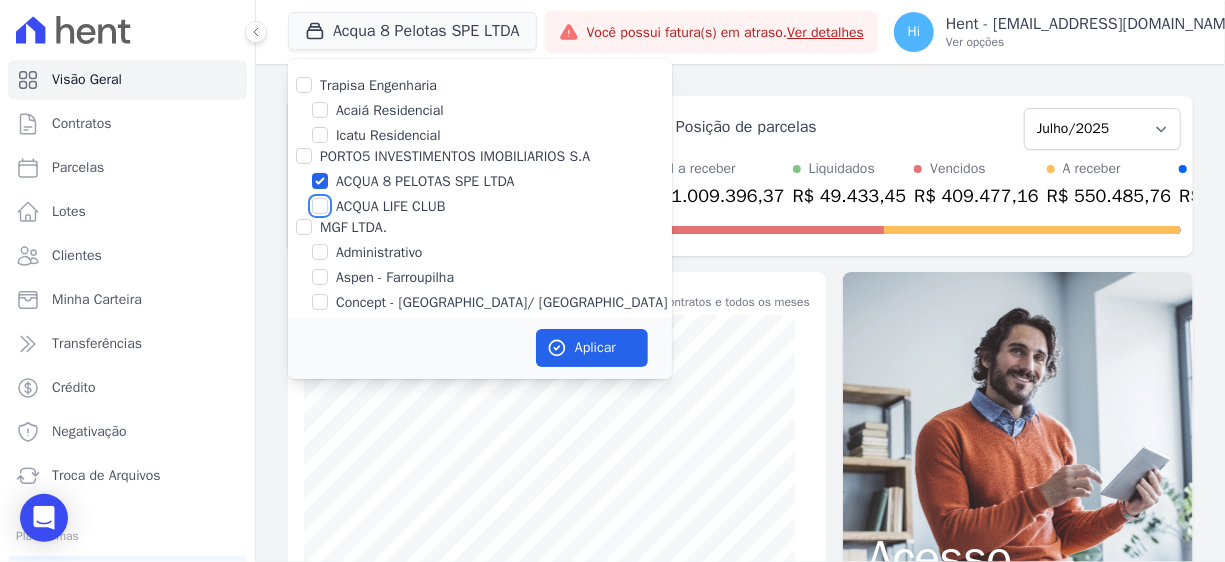 click on "ACQUA LIFE CLUB" at bounding box center (320, 206) 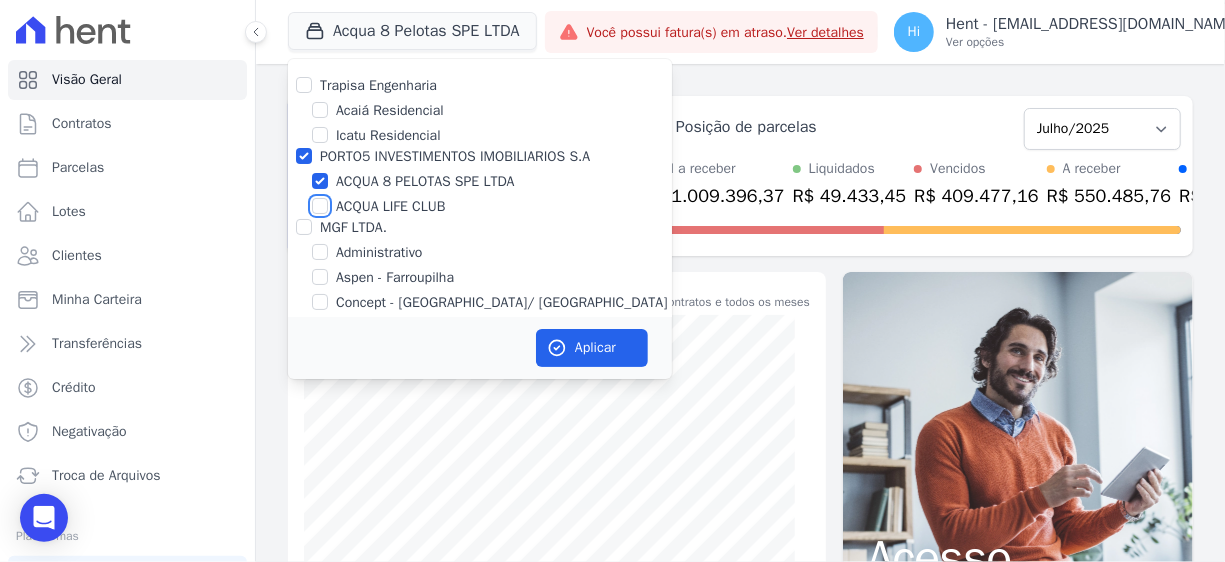 checkbox on "true" 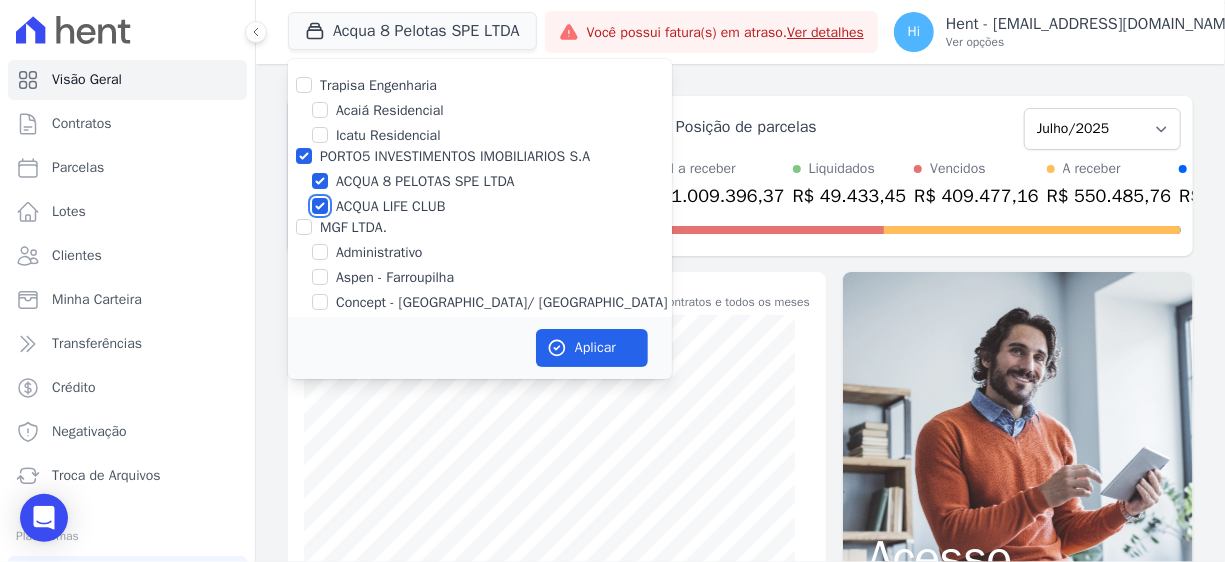 checkbox on "true" 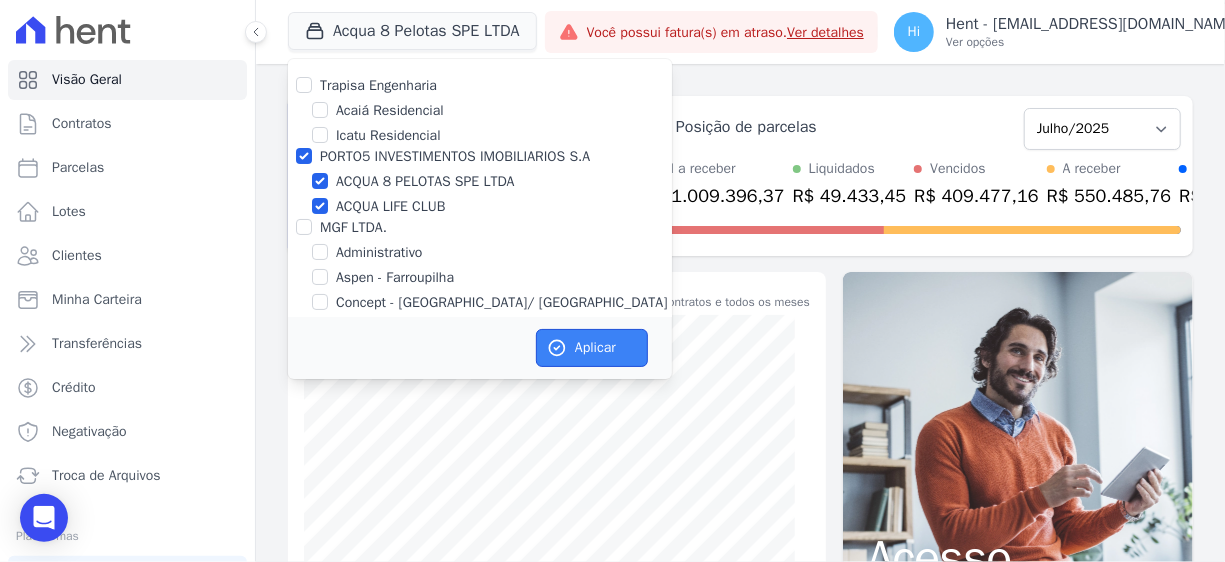 click on "Aplicar" at bounding box center (592, 348) 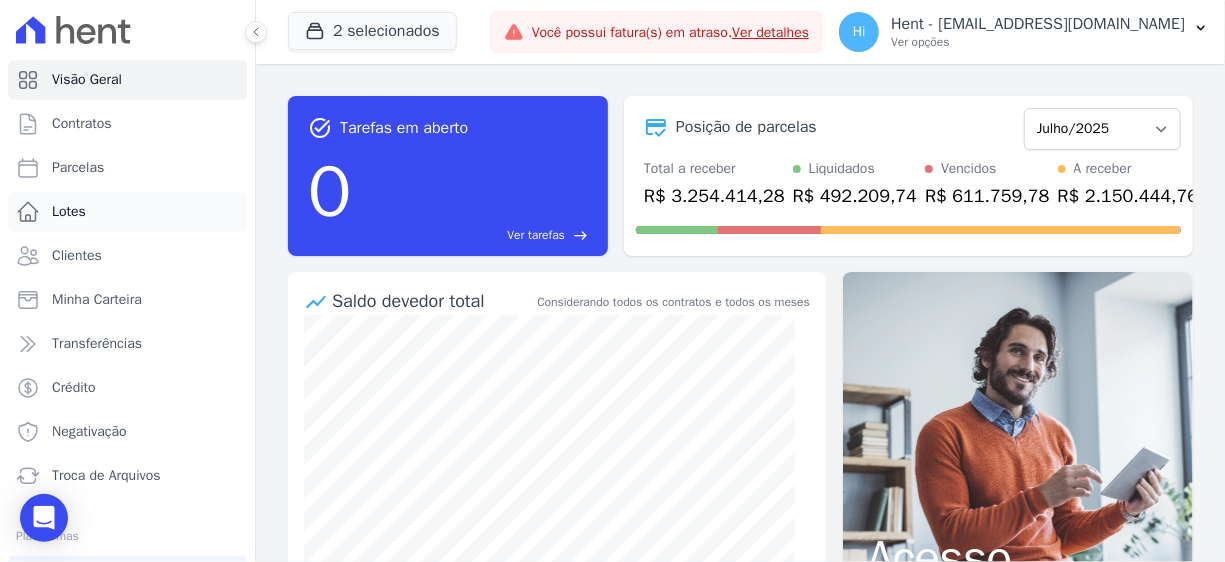 click on "Lotes" at bounding box center (69, 212) 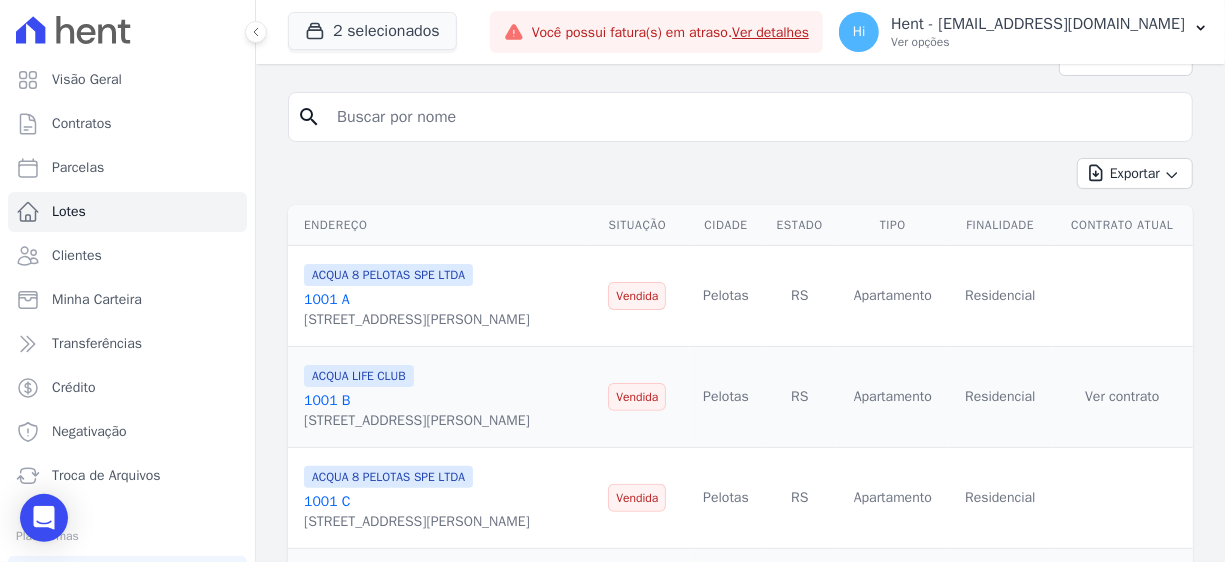 scroll, scrollTop: 0, scrollLeft: 0, axis: both 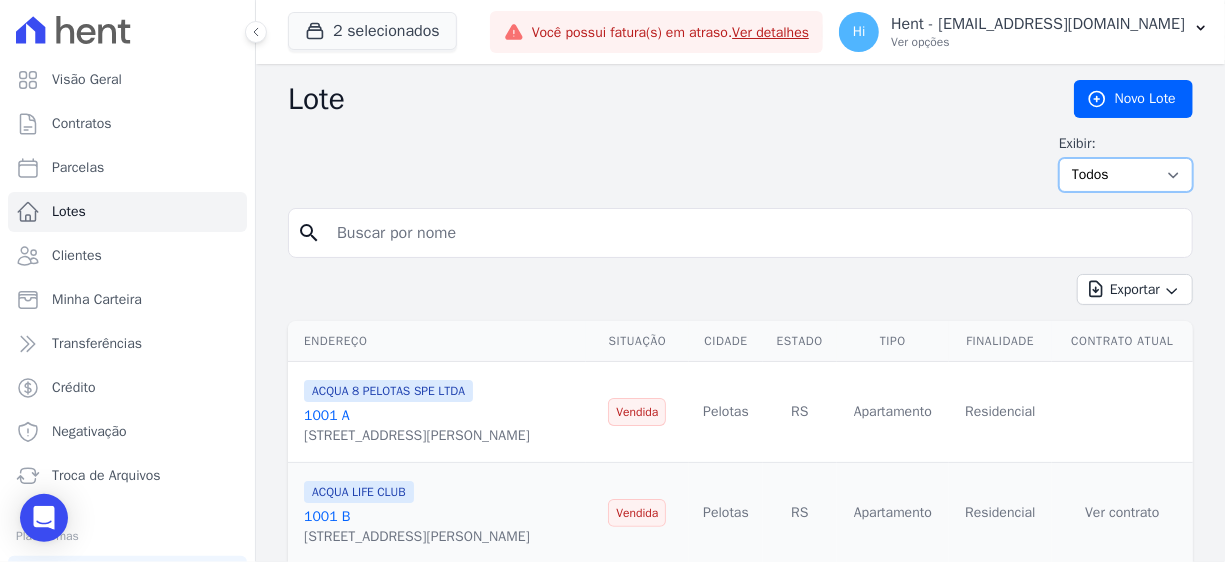 click on "Todos
Disponíveis
Vendidas
Reservadas
Indisponíveis" at bounding box center (1126, 175) 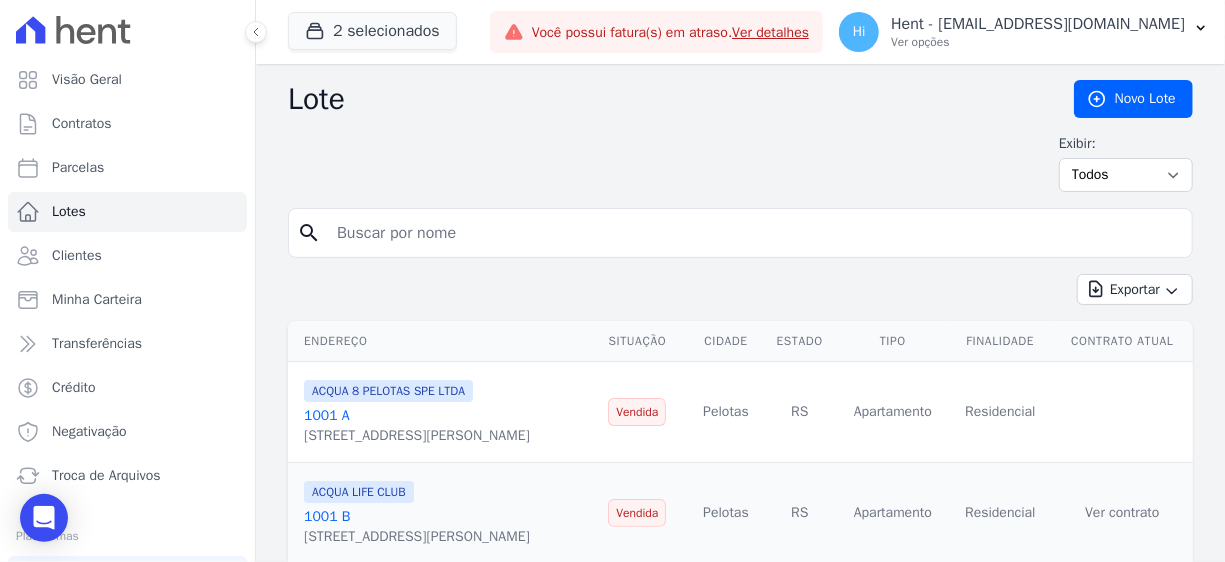 drag, startPoint x: 941, startPoint y: 164, endPoint x: 1223, endPoint y: 142, distance: 282.85684 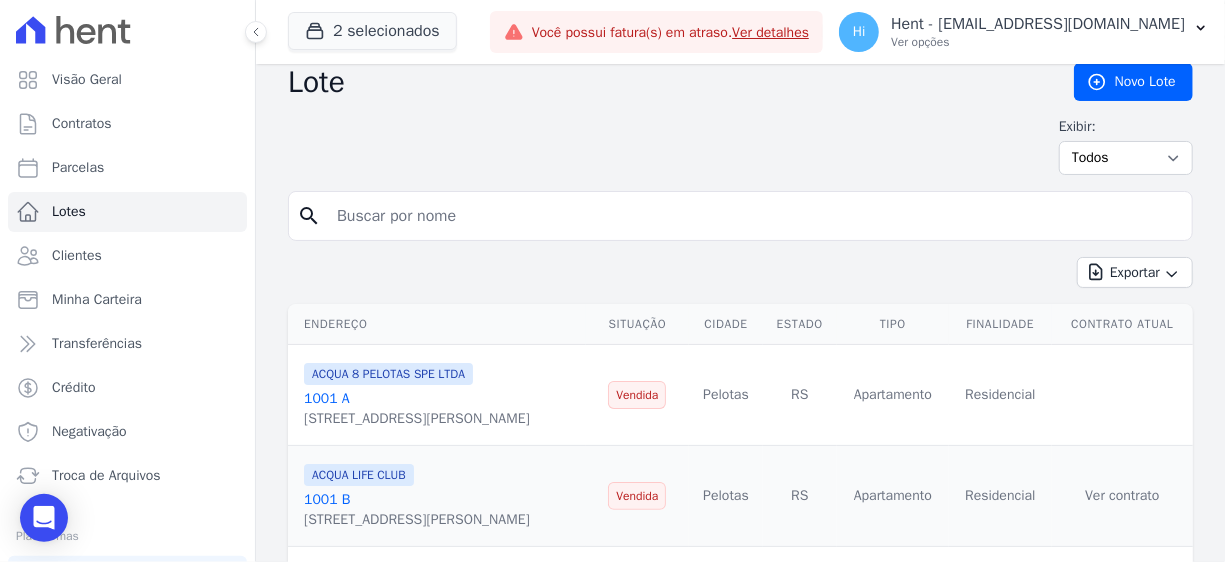 scroll, scrollTop: 0, scrollLeft: 0, axis: both 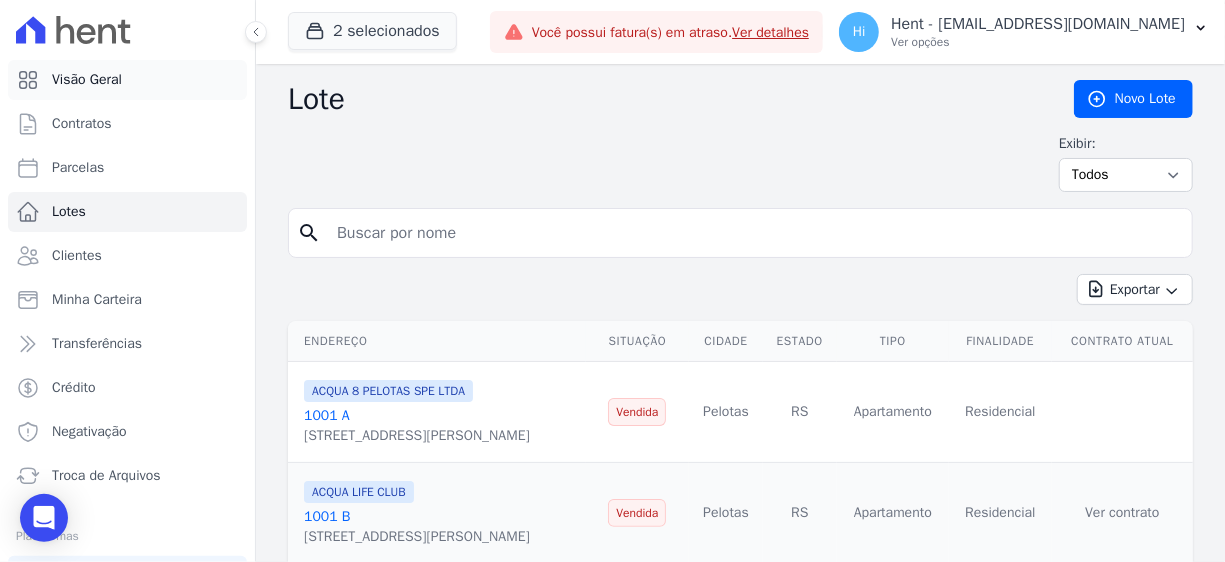 click on "Visão Geral" at bounding box center [127, 80] 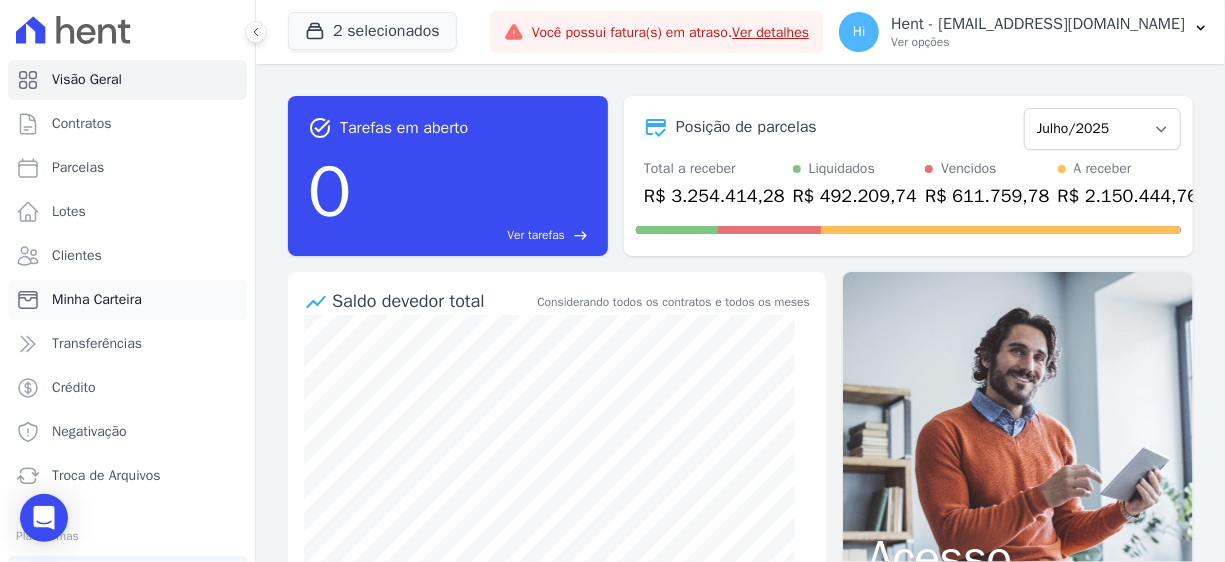 click on "Minha Carteira" at bounding box center [97, 300] 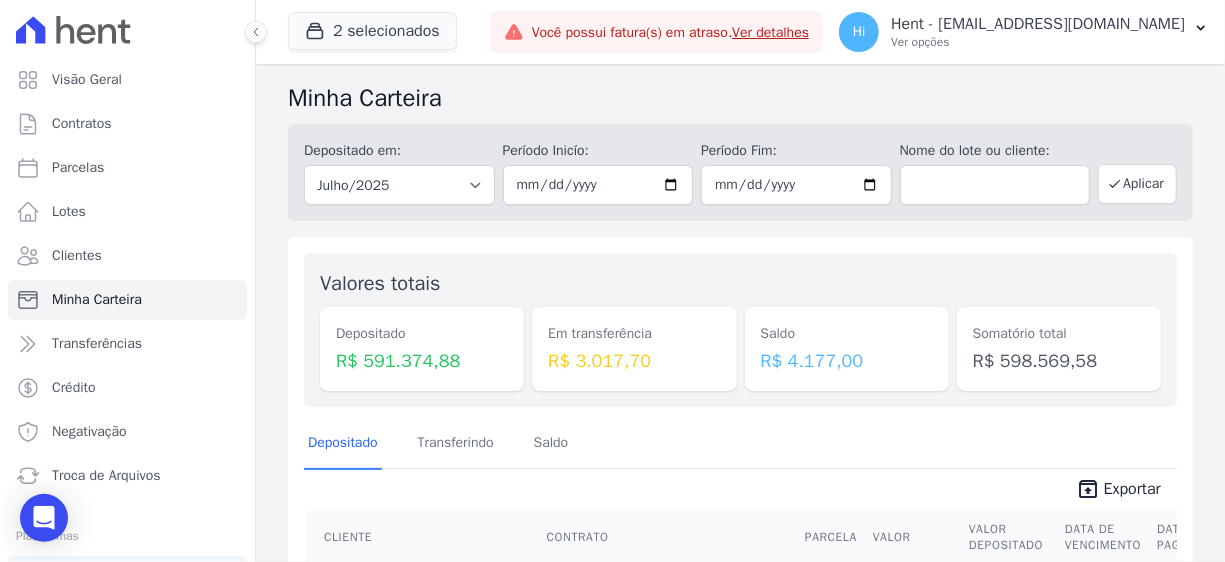 drag, startPoint x: 369, startPoint y: 370, endPoint x: 422, endPoint y: 362, distance: 53.600372 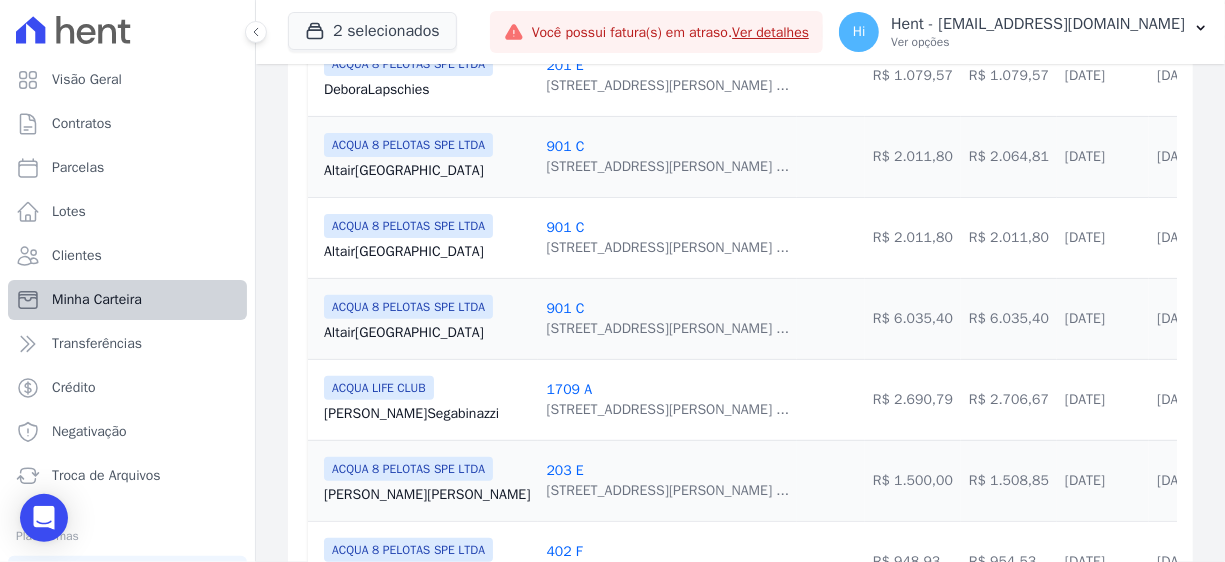 scroll, scrollTop: 700, scrollLeft: 0, axis: vertical 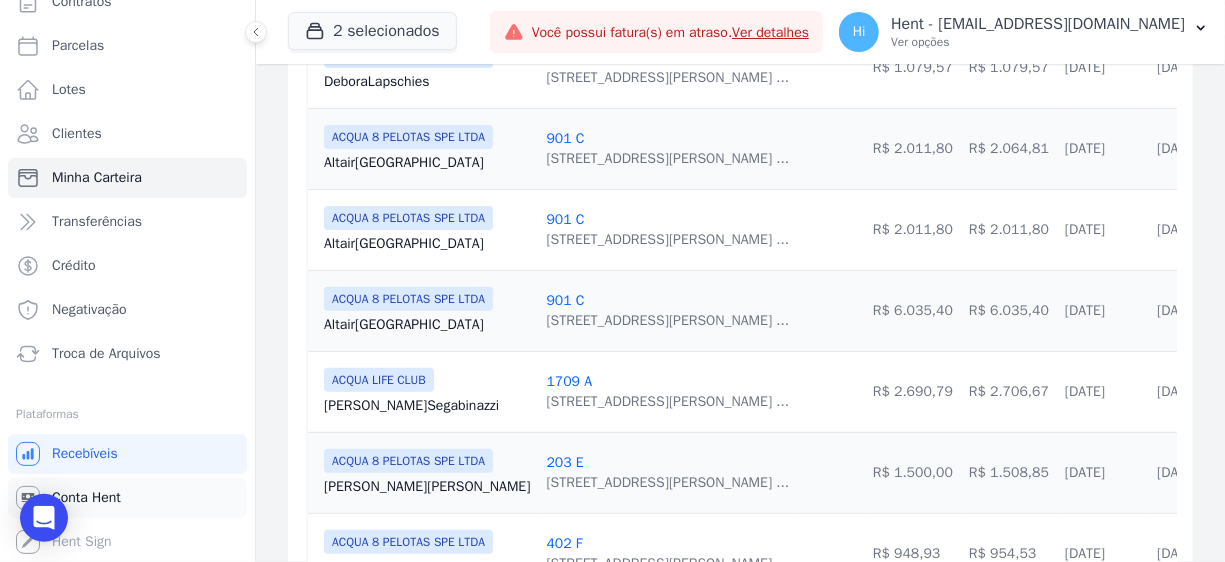 click on "Conta Hent" at bounding box center [86, 498] 